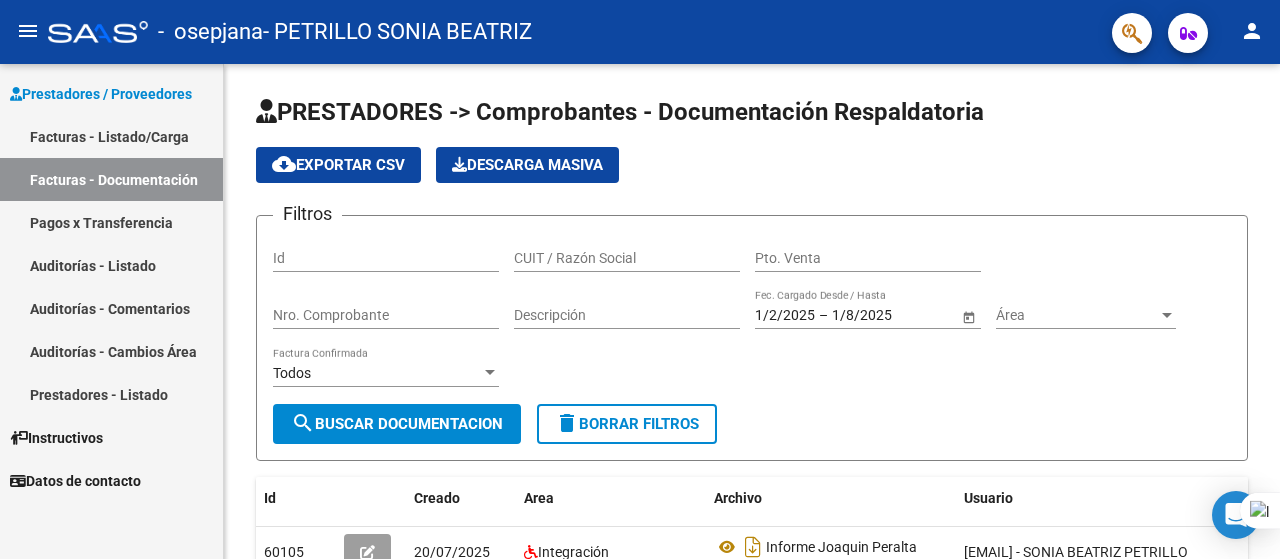 scroll, scrollTop: 0, scrollLeft: 0, axis: both 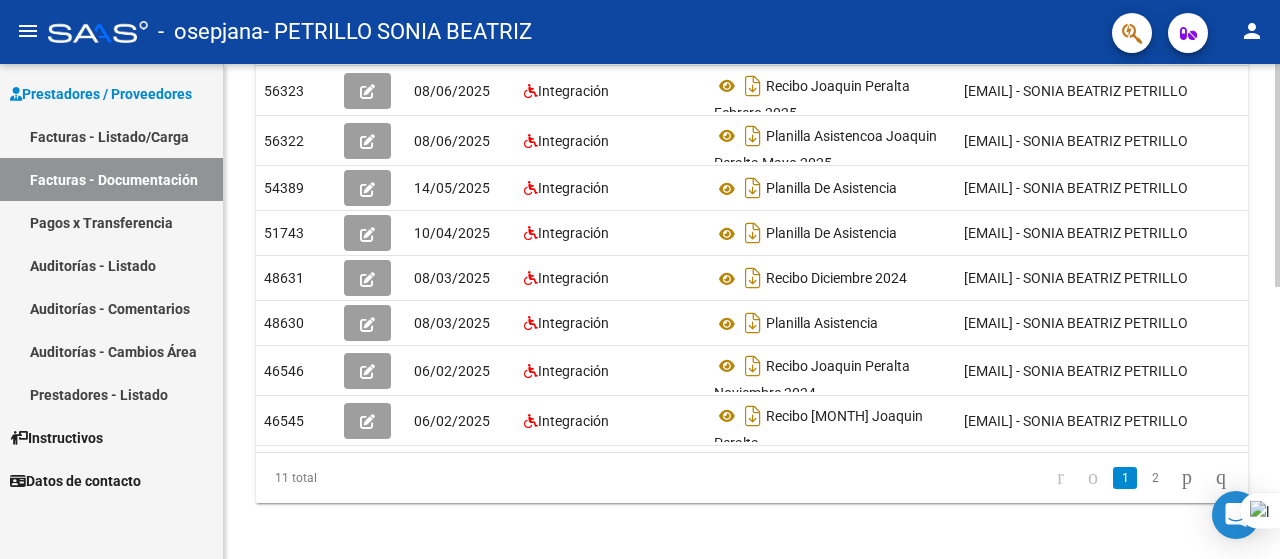 click on "PRESTADORES -> Comprobantes - Documentación Respaldatoria cloud_download Exportar CSV Descarga Masiva
Filtros Id CUIT / Razón Social Pto. Venta Nro. Comprobante Descripción 1/2/2025 1/2/2025 – 1/8/2025 1/8/2025 Fec. Cargado Desde / Hasta Área Área Todos Factura Confirmada search Buscar Documentacion delete Borrar Filtros Id Creado Area Archivo Usuario Acción 60105
20/07/2025 Integración Informe Joaquin Peralta Julio 2025 [EMAIL] - SONIA BEATRIZ PETRILLO 58899
07/07/2025 Integración Planilla Asistencia [EMAIL] - SONIA BEATRIZ PETRILLO 56323
08/06/2025 Integración Recibo Joaquin Peralta Febrero 2025 [EMAIL] - SONIA BEATRIZ PETRILLO 56322
08/06/2025 Integración Planilla Asistencoa Joaquin Peralta Mayo 2025 [EMAIL] - SONIA BEATRIZ PETRILLO 54389
14/05/2025 Integración Planilla De Asistencia [EMAIL] - SONIA BEATRIZ PETRILLO 51743
10/04/2025 Integración 48631
48630" 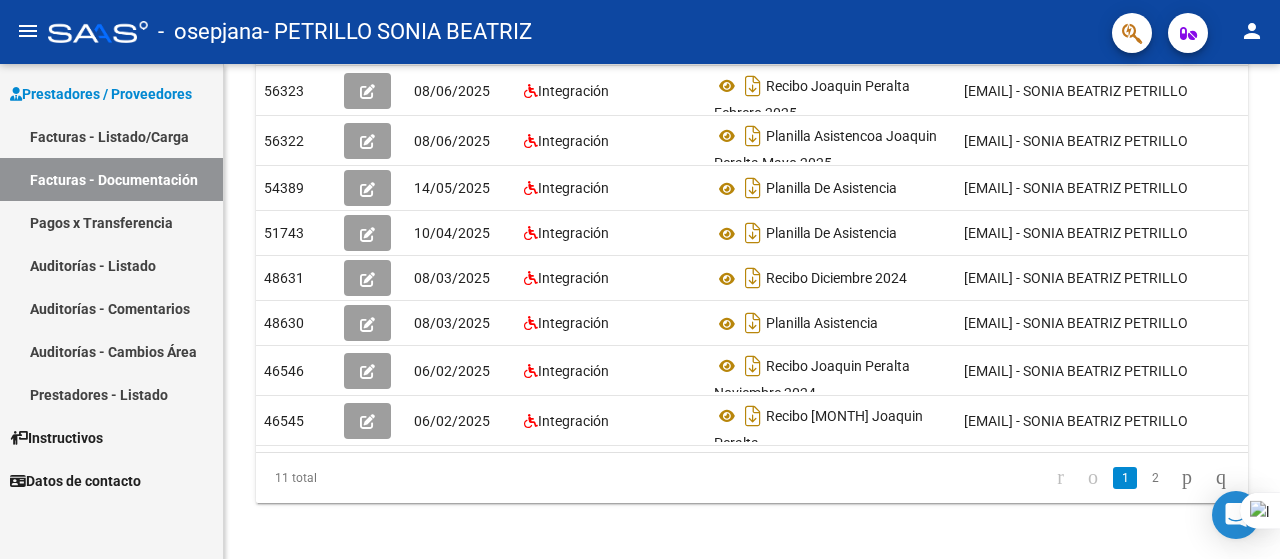 drag, startPoint x: 1279, startPoint y: 342, endPoint x: 1279, endPoint y: 286, distance: 56 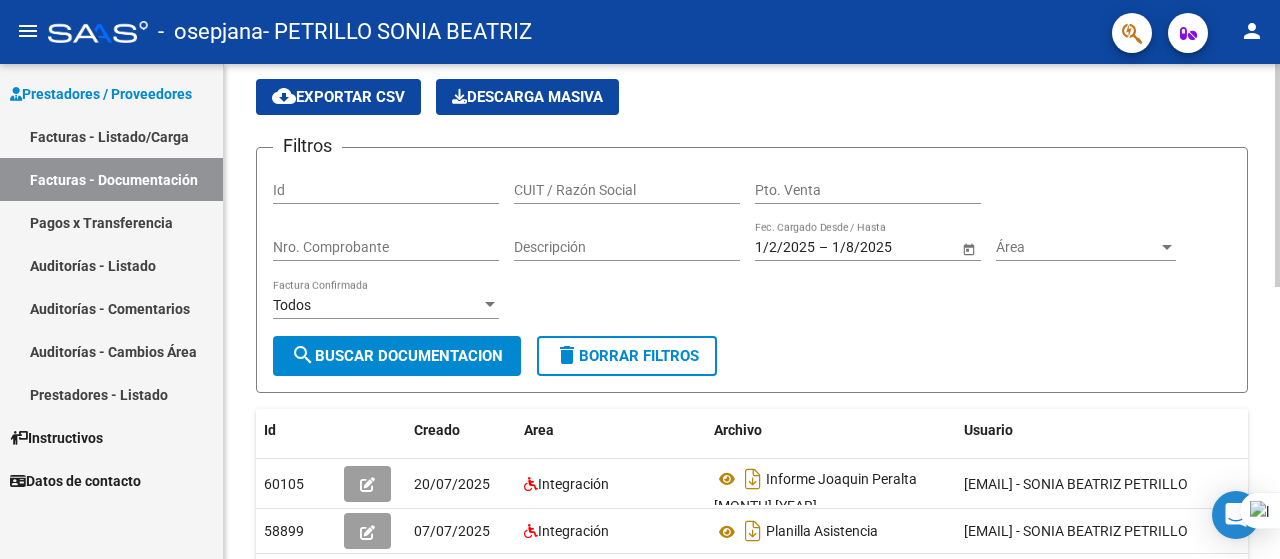 scroll, scrollTop: 34, scrollLeft: 0, axis: vertical 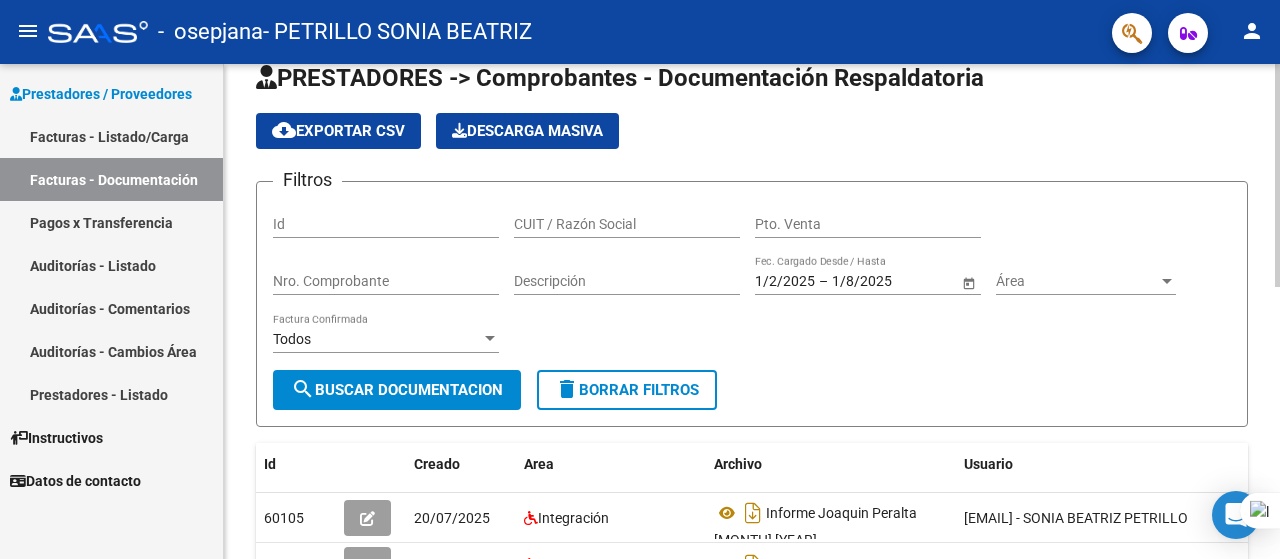 click on "menu - osepjana - PETRILLO SONIA BEATRIZ person Prestadores / Proveedores Facturas - Listado/Carga Facturas - Documentación Respaldatoria cloud_download Exportar CSV Descarga Masiva
Filtros Id CUIT / Razón Social Pto. Venta Nro. Comprobante Descripción 1/2/2025 1/2/2025 – 1/8/2025 1/8/2025 Fec. Cargado Desde / Hasta Área Área Todos Factura Confirmada search Buscar Documentacion delete Borrar Filtros Id Creado Area Archivo Usuario Acción 60105
20/07/2025 Integración Informe Joaquin Peralta Julio 2025 [EMAIL] - SONIA BEATRIZ PETRILLO 58899
07/07/2025 Integración Planilla Asistencia [EMAIL] - SONIA BEATRIZ PETRILLO 56323
08/06/2025 Integración Recibo Joaquin Peralta Febrero 2025 56322
08/06/2025 Integración 54389" at bounding box center (640, 279) 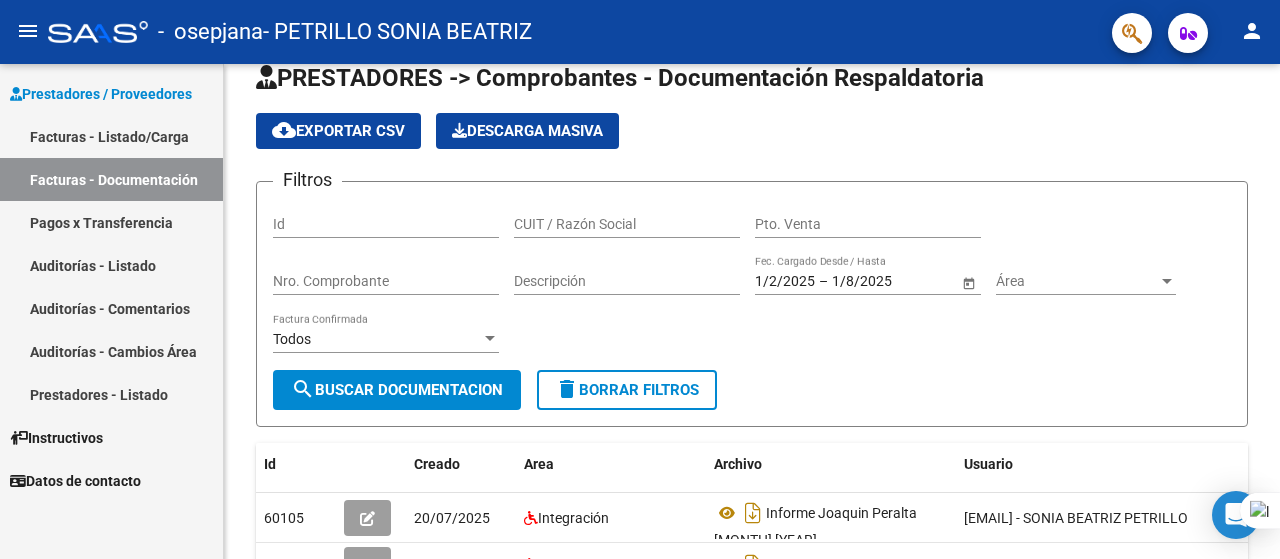 click on "Facturas - Listado/Carga" at bounding box center [111, 136] 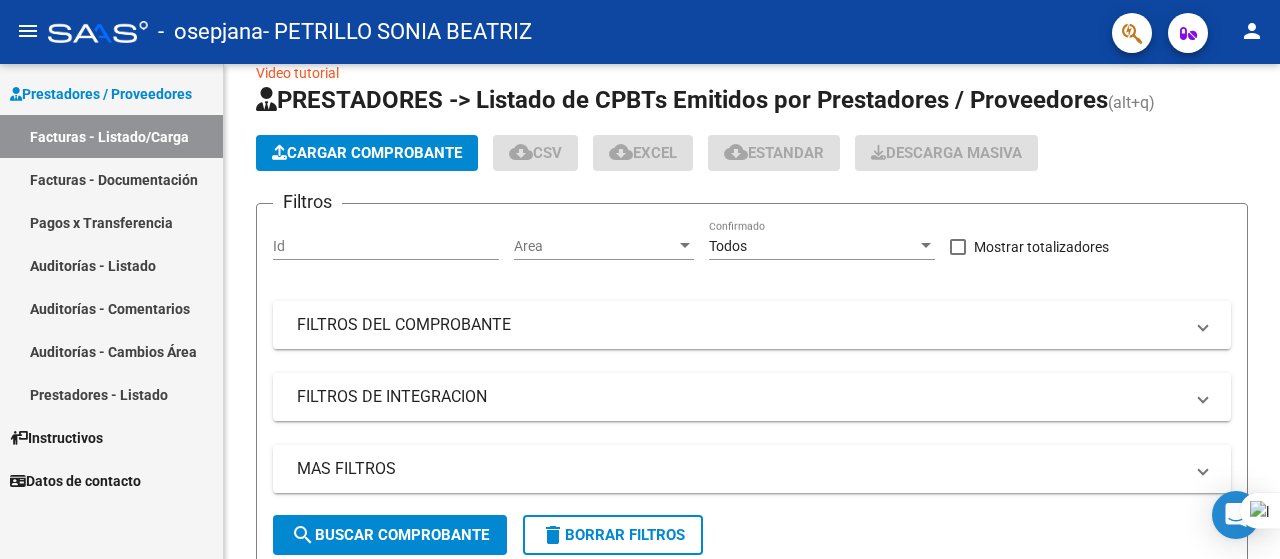 click on "Facturas - Documentación" at bounding box center [111, 179] 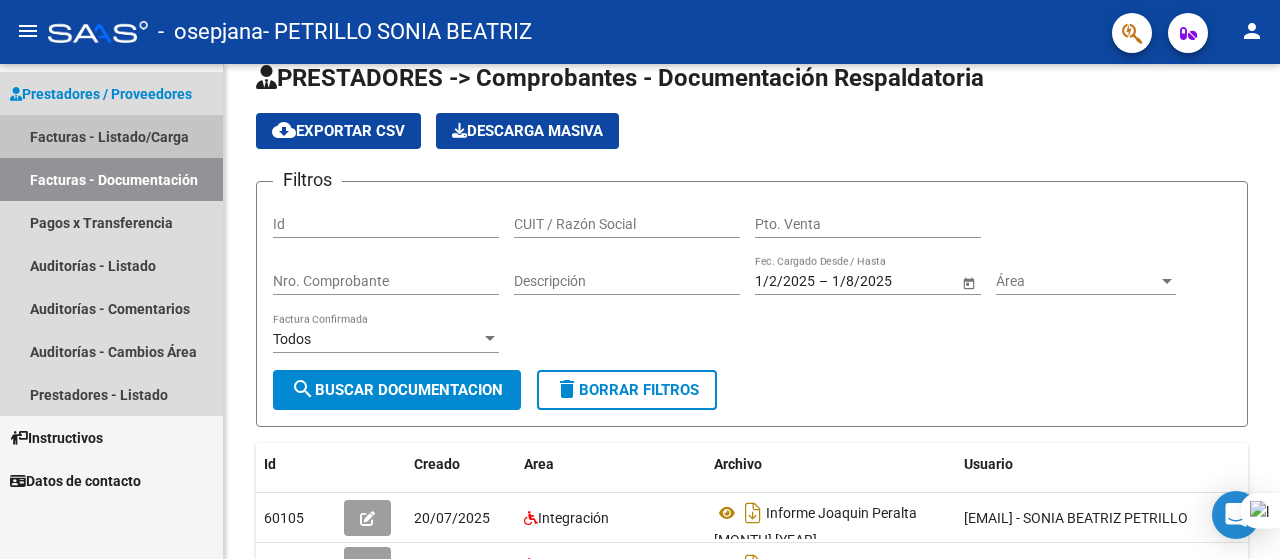 click on "Facturas - Listado/Carga" at bounding box center [111, 136] 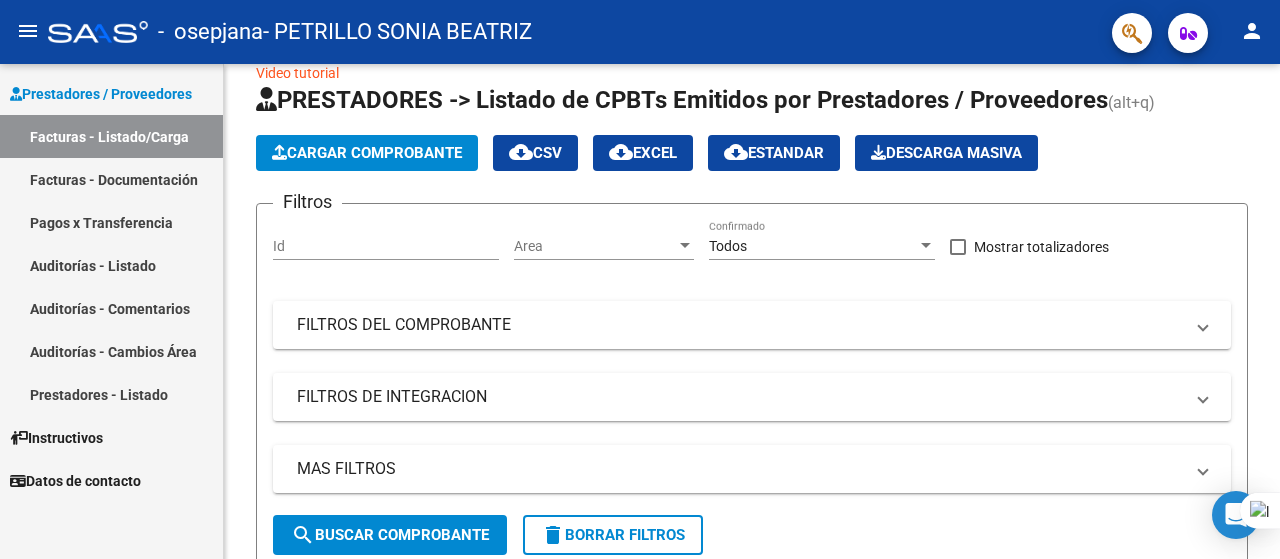 drag, startPoint x: 1279, startPoint y: 103, endPoint x: 1279, endPoint y: 273, distance: 170 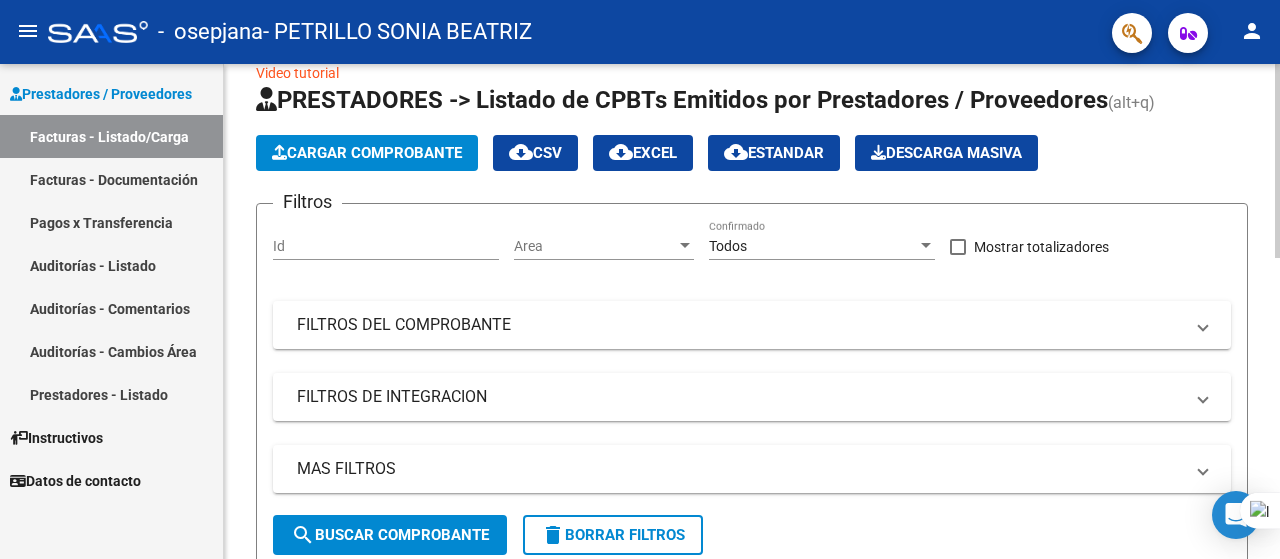 click on "Cargar Comprobante" 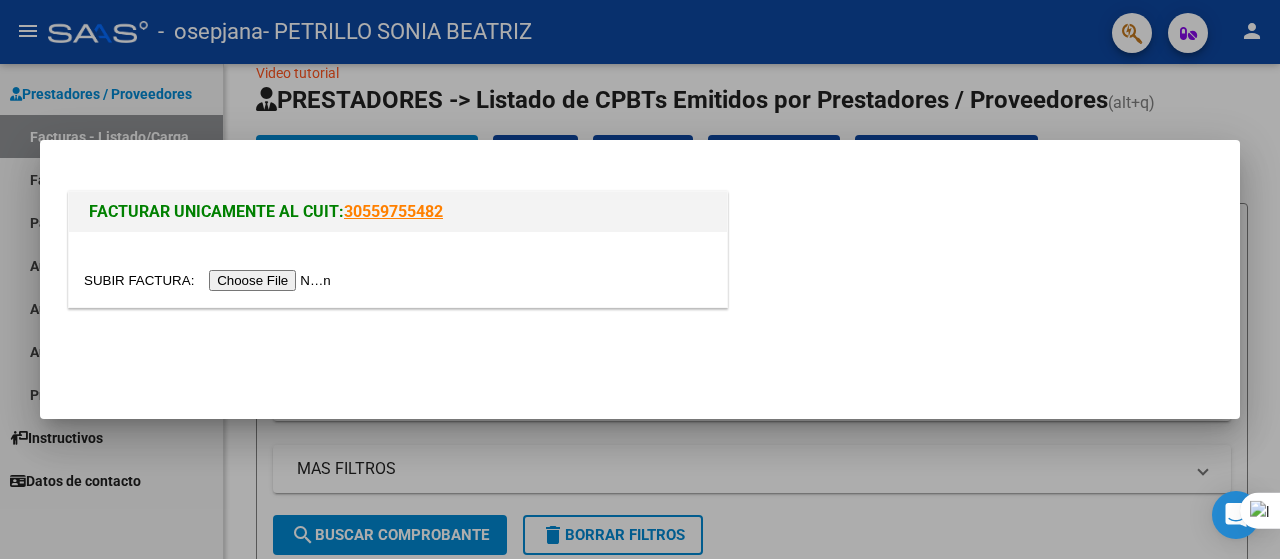 click at bounding box center [640, 279] 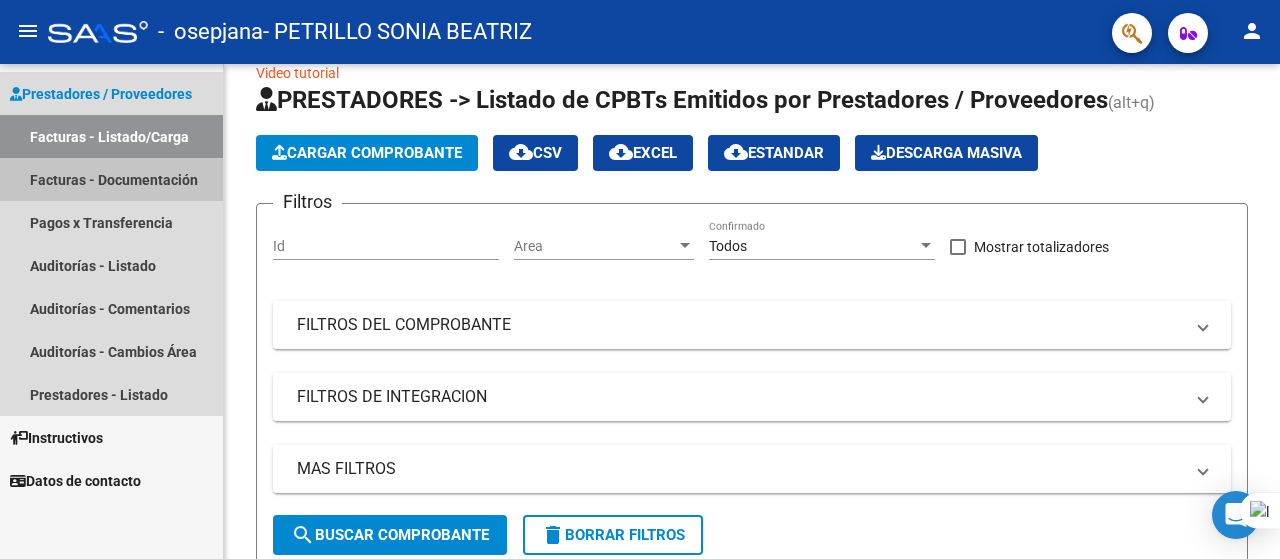 click on "Facturas - Documentación" at bounding box center (111, 179) 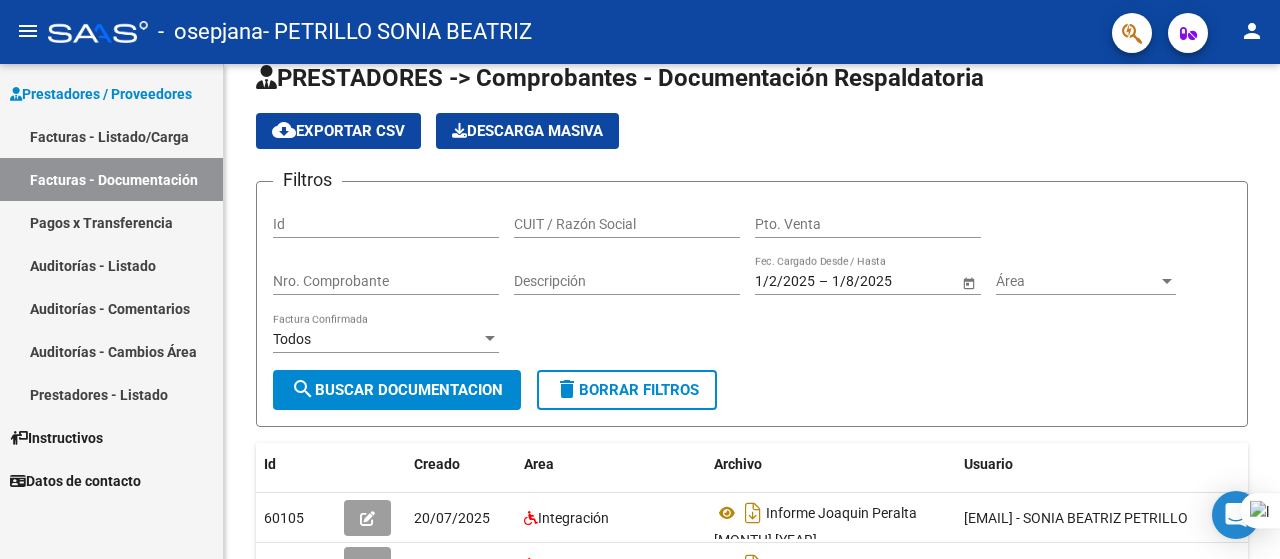 drag, startPoint x: 1279, startPoint y: 107, endPoint x: 1279, endPoint y: 186, distance: 79 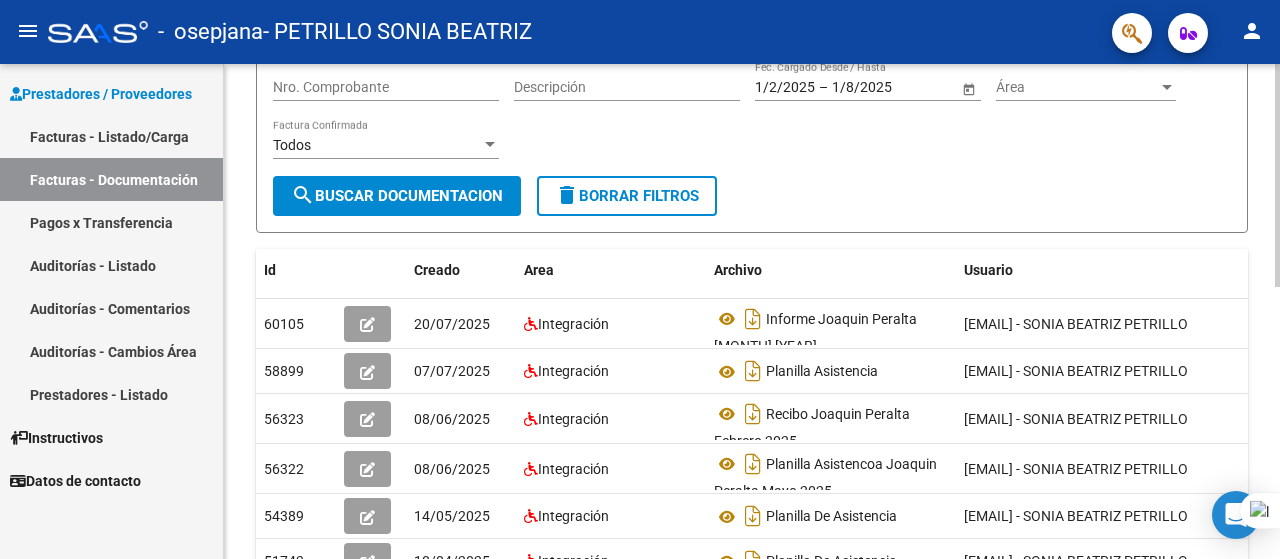 scroll, scrollTop: 234, scrollLeft: 0, axis: vertical 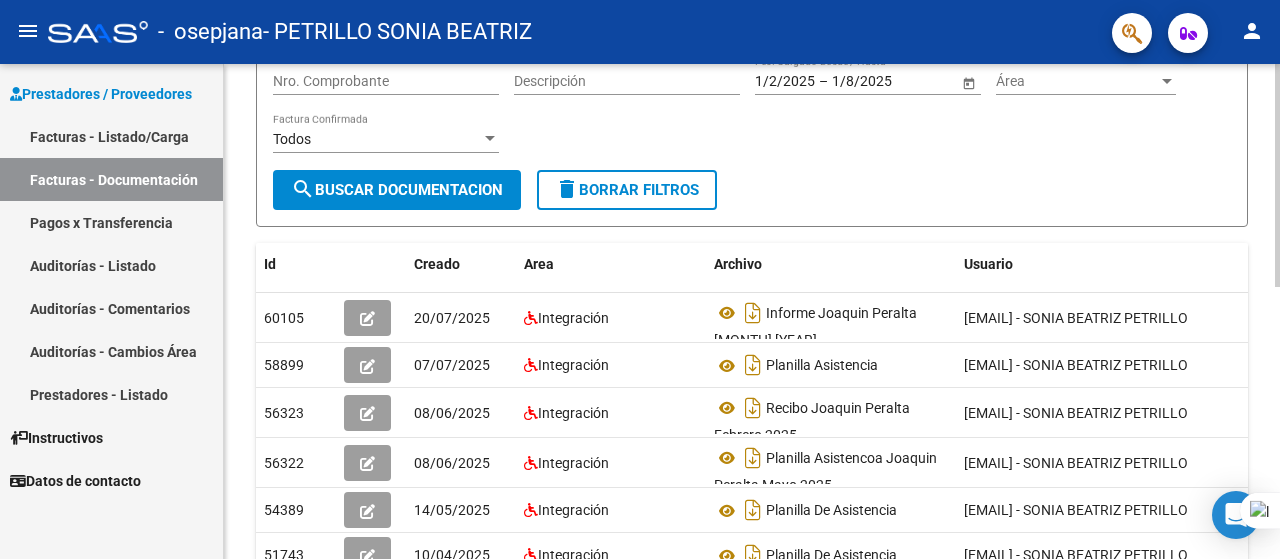 drag, startPoint x: 1273, startPoint y: 376, endPoint x: 1277, endPoint y: 397, distance: 21.377558 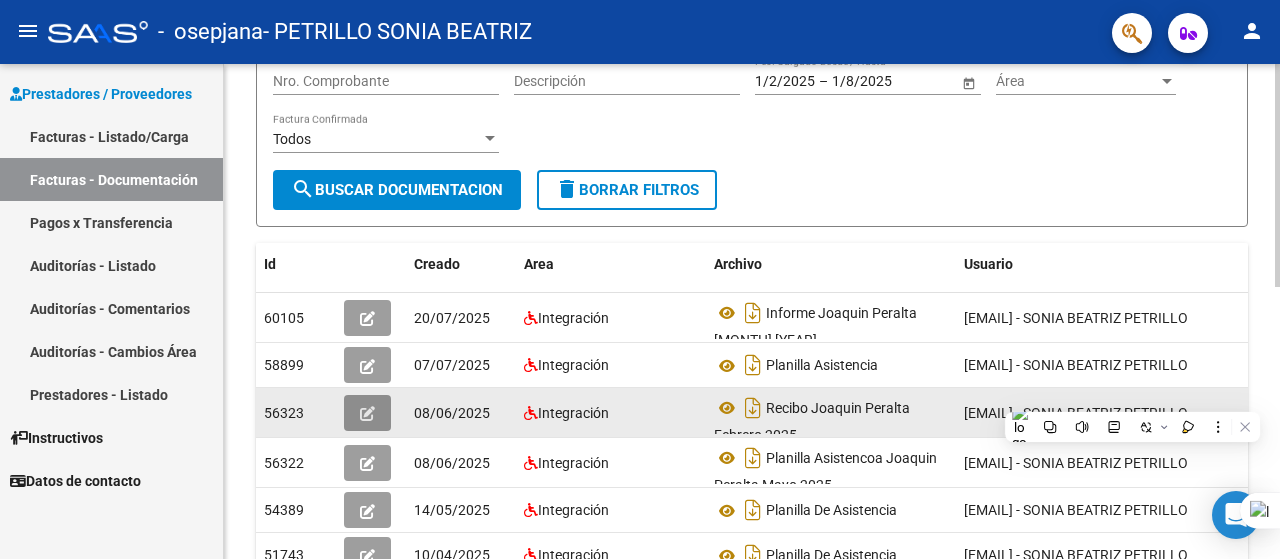 click 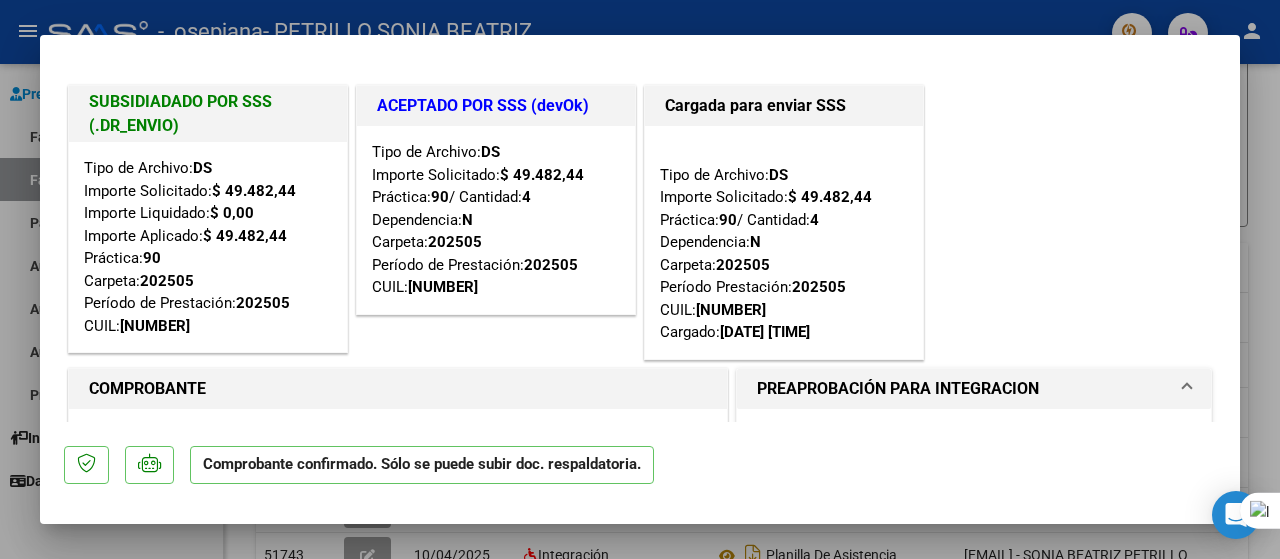 click at bounding box center (640, 279) 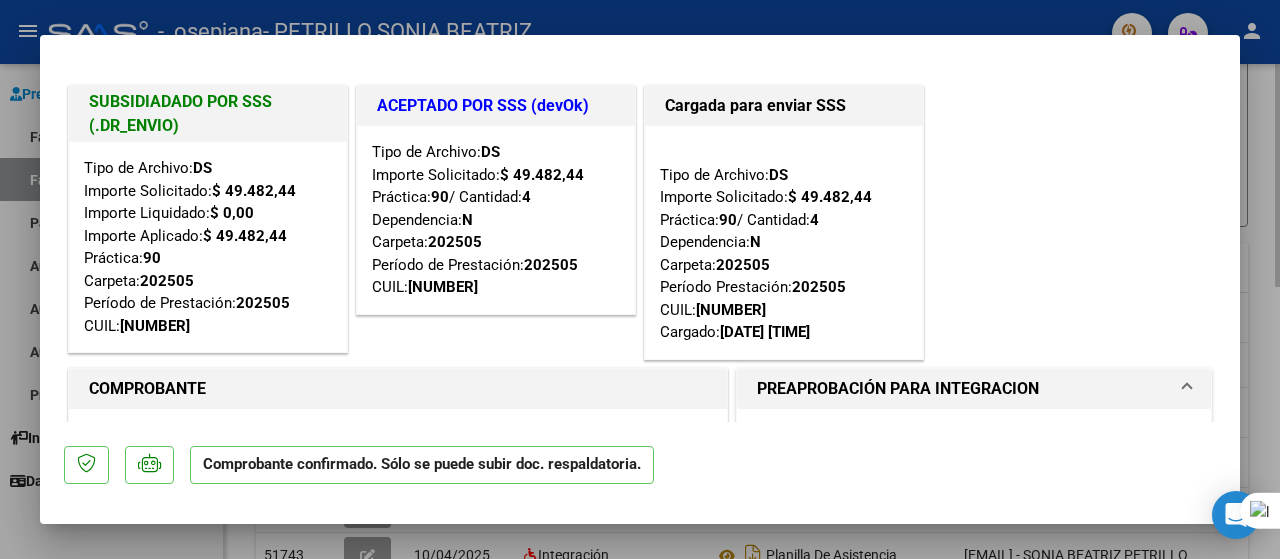 type 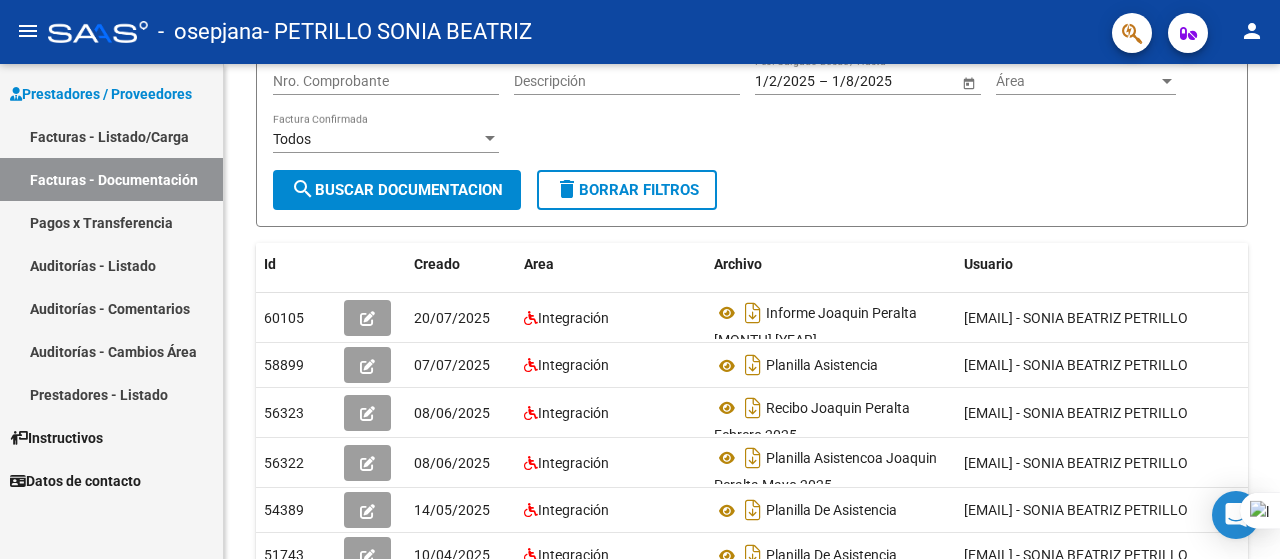 click on "Pagos x Transferencia" at bounding box center (111, 222) 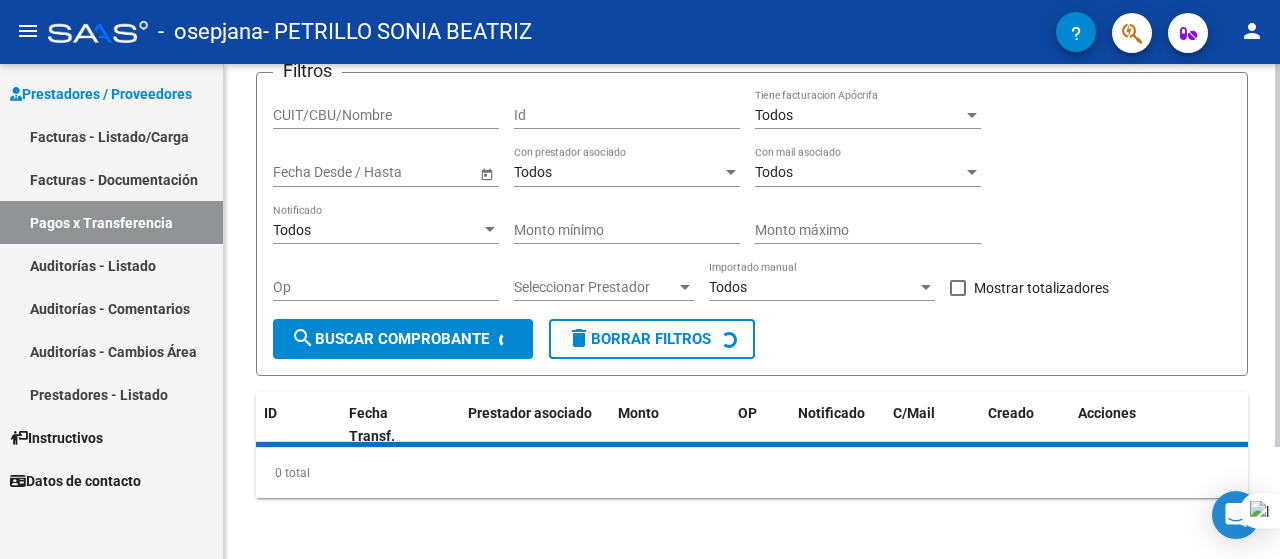scroll, scrollTop: 234, scrollLeft: 0, axis: vertical 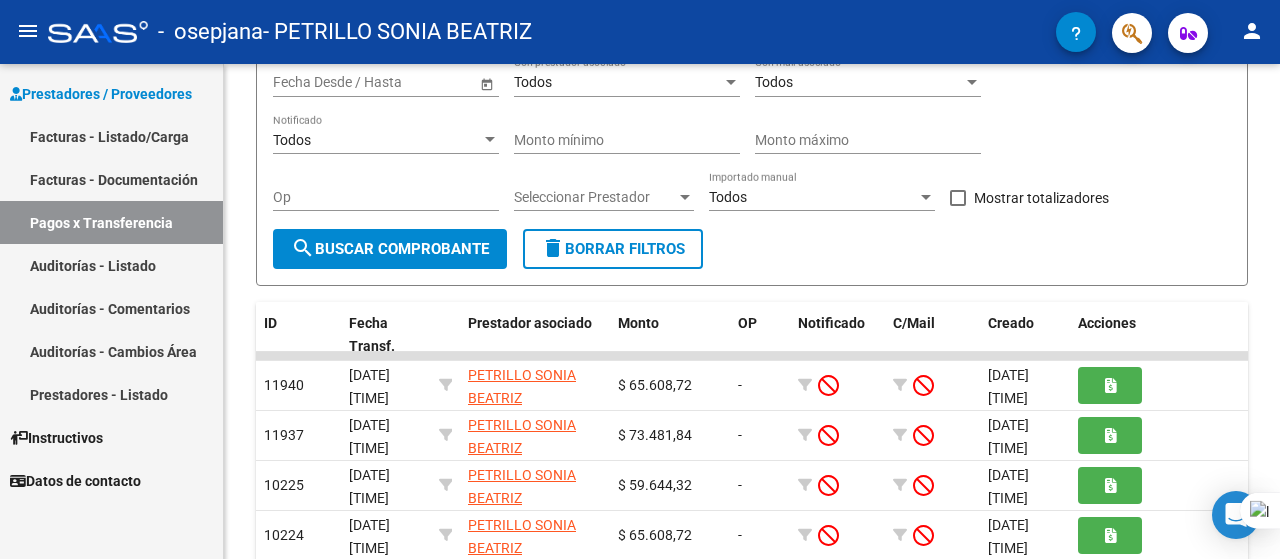 drag, startPoint x: 1279, startPoint y: 289, endPoint x: 1279, endPoint y: 389, distance: 100 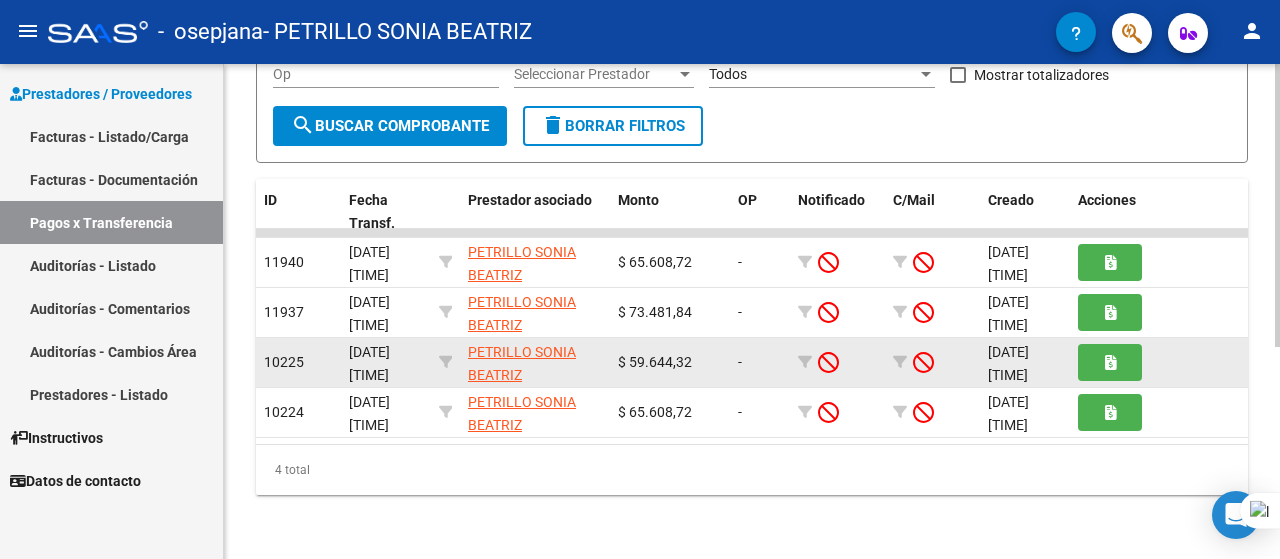 scroll, scrollTop: 370, scrollLeft: 0, axis: vertical 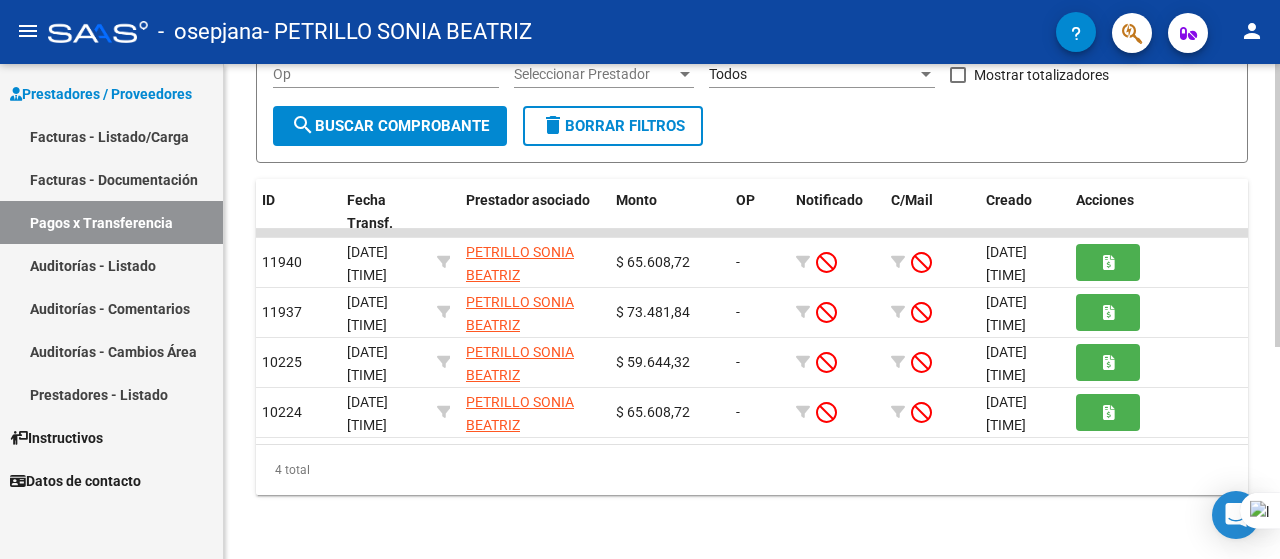 drag, startPoint x: 1277, startPoint y: 332, endPoint x: 1278, endPoint y: 237, distance: 95.005264 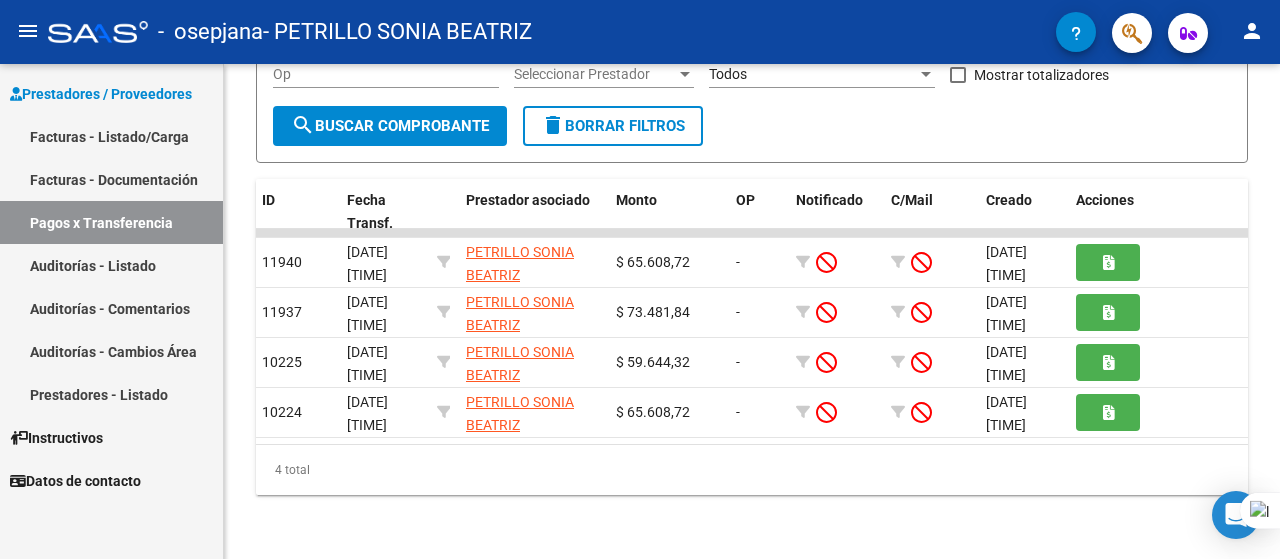 click on "Auditorías - Listado" at bounding box center (111, 265) 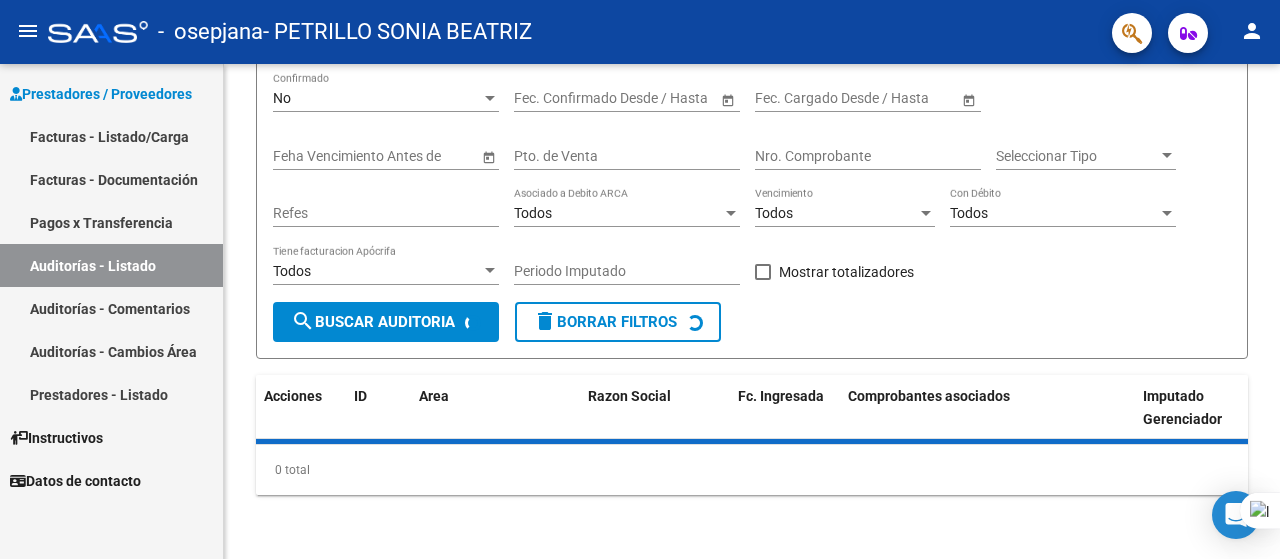 scroll, scrollTop: 0, scrollLeft: 0, axis: both 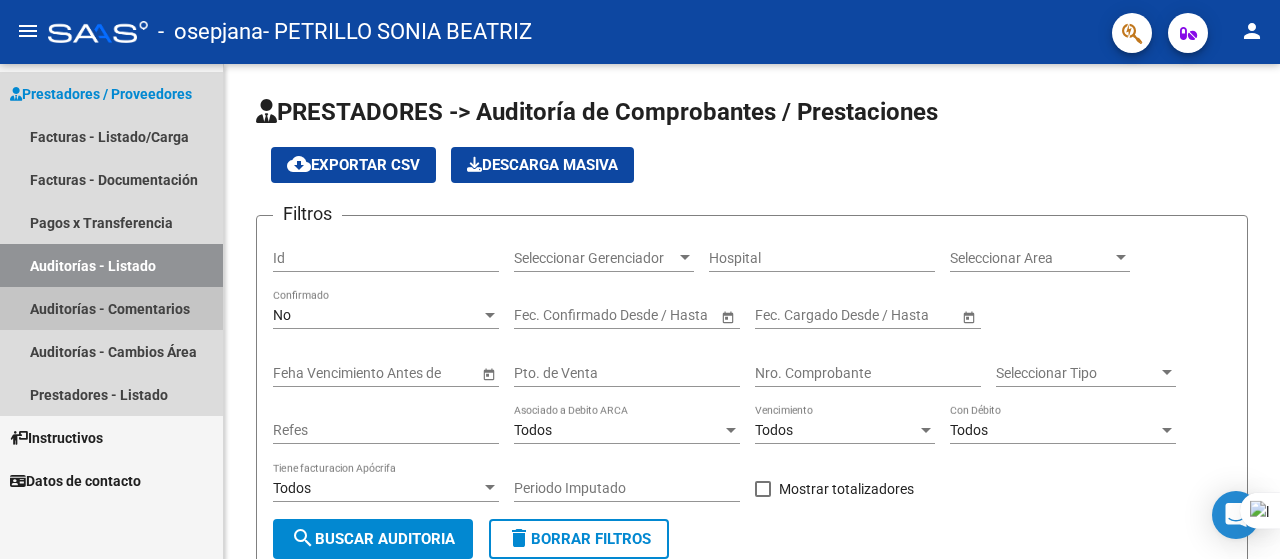 click on "Auditorías - Comentarios" at bounding box center (111, 308) 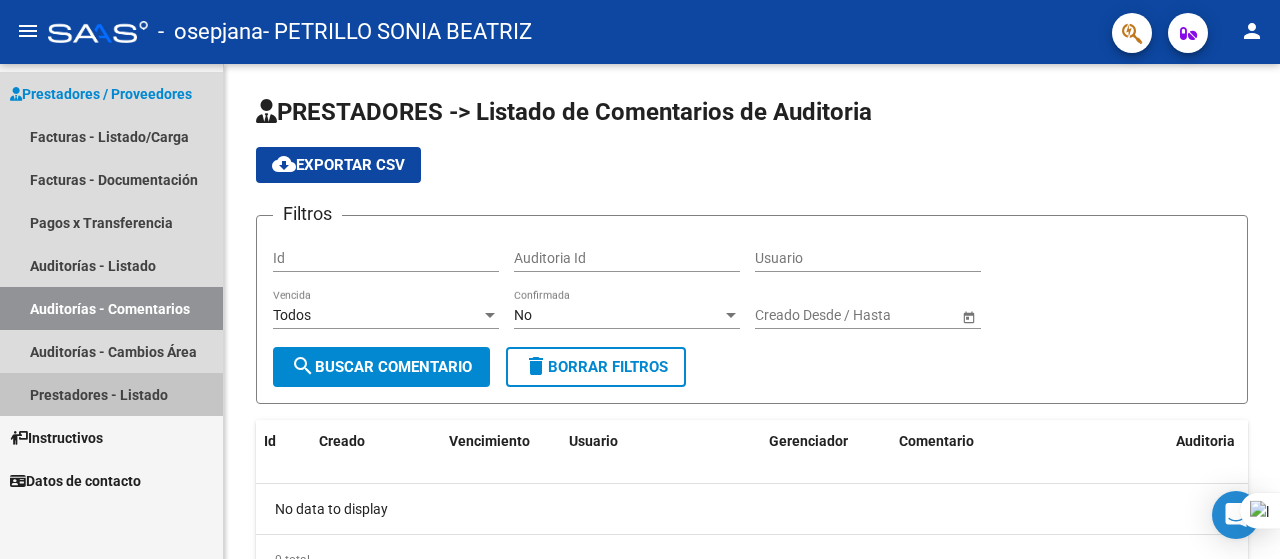 click on "Prestadores - Listado" at bounding box center (111, 394) 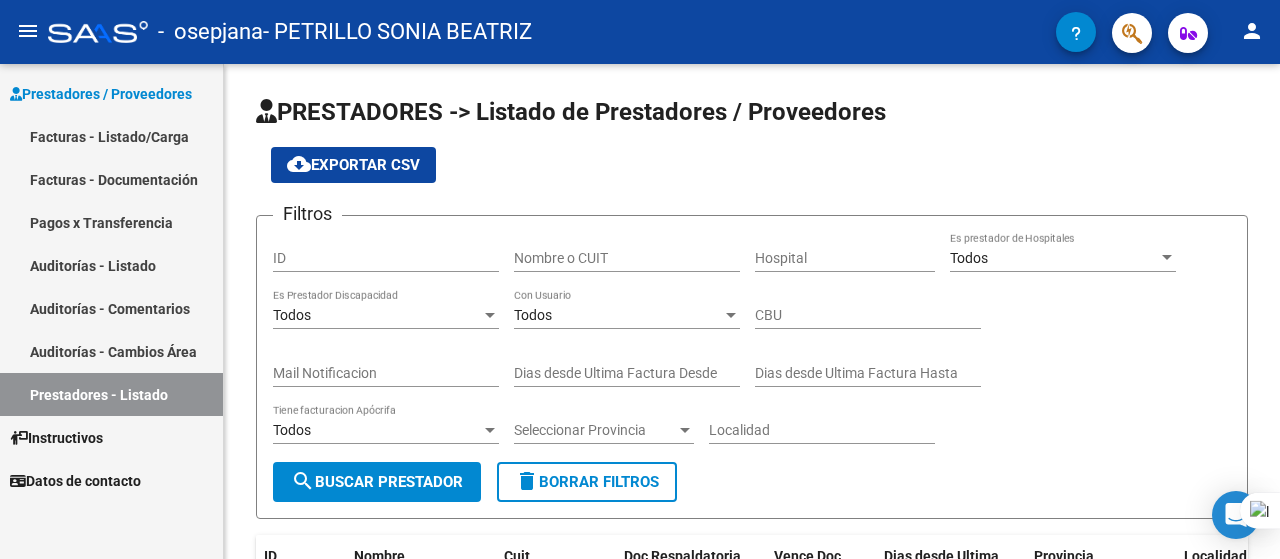 click on "Instructivos" at bounding box center [56, 438] 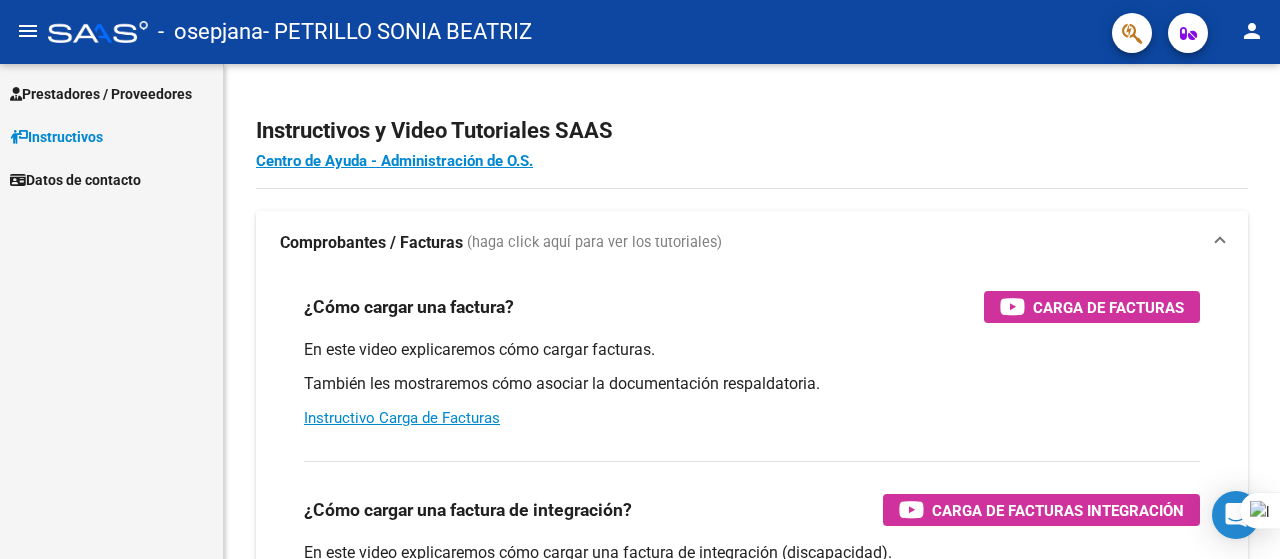 drag, startPoint x: 1271, startPoint y: 245, endPoint x: 1279, endPoint y: 371, distance: 126.253716 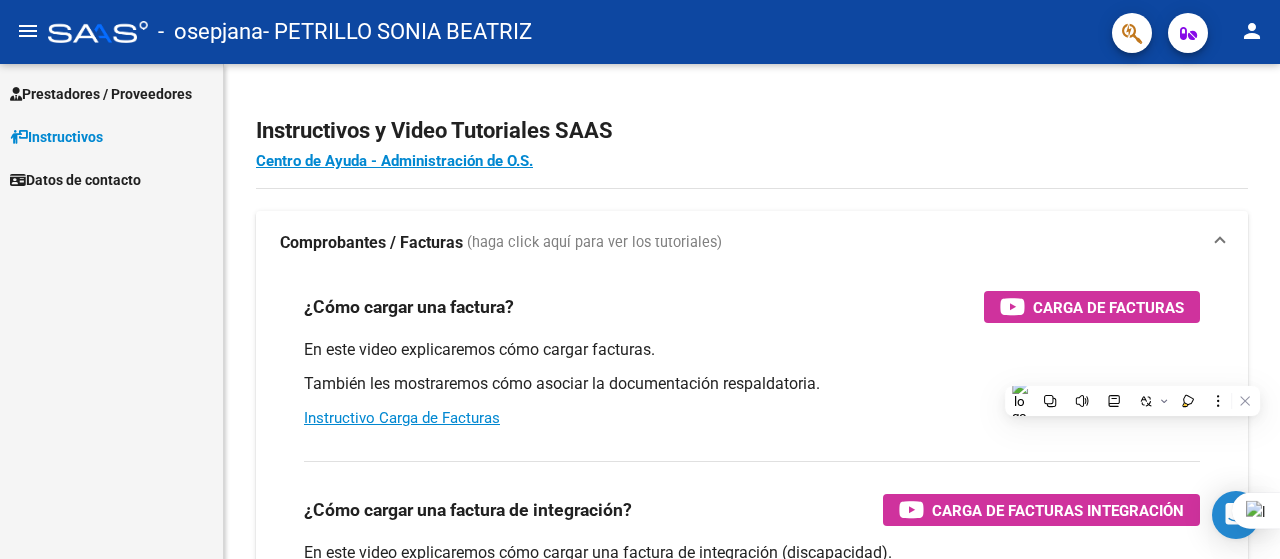 click on "Prestadores / Proveedores Facturas - Listado/Carga Facturas - Documentación Pagos x Transferencia Auditorías - Listado Auditorías - Comentarios Auditorías - Cambios Área Prestadores - Listado    Instructivos    Datos de contacto" at bounding box center [111, 311] 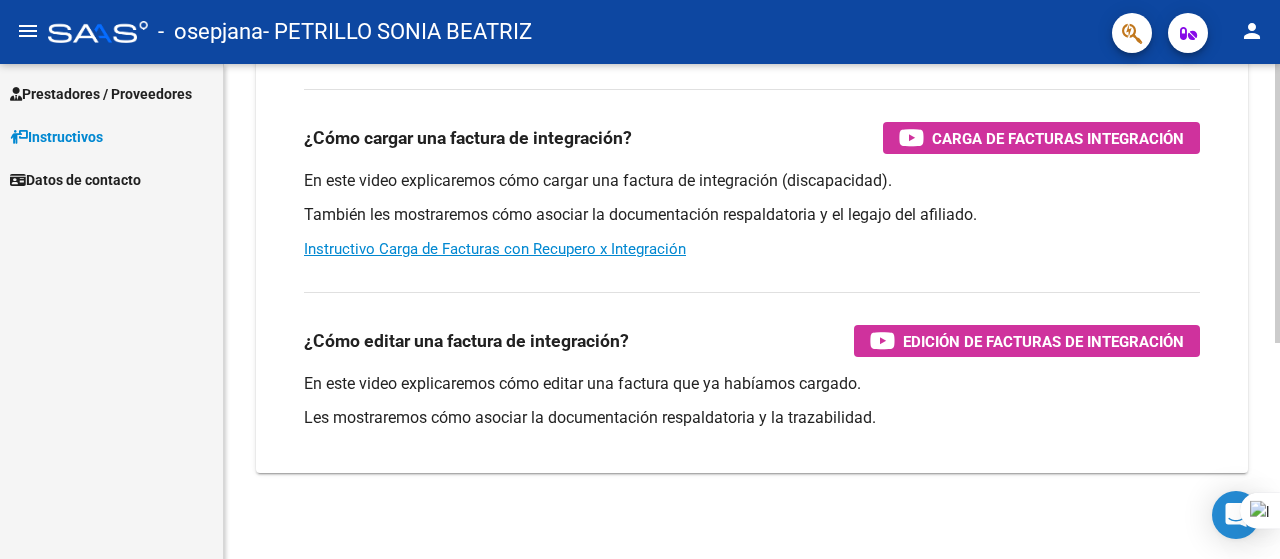 scroll, scrollTop: 0, scrollLeft: 0, axis: both 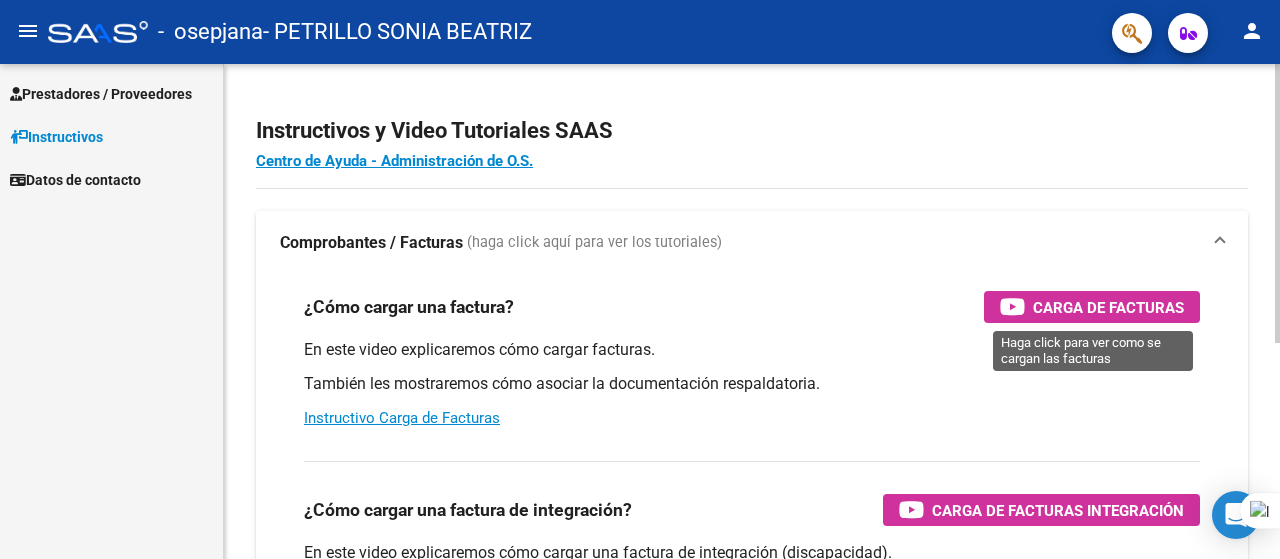 click on "Carga de Facturas" at bounding box center (1108, 307) 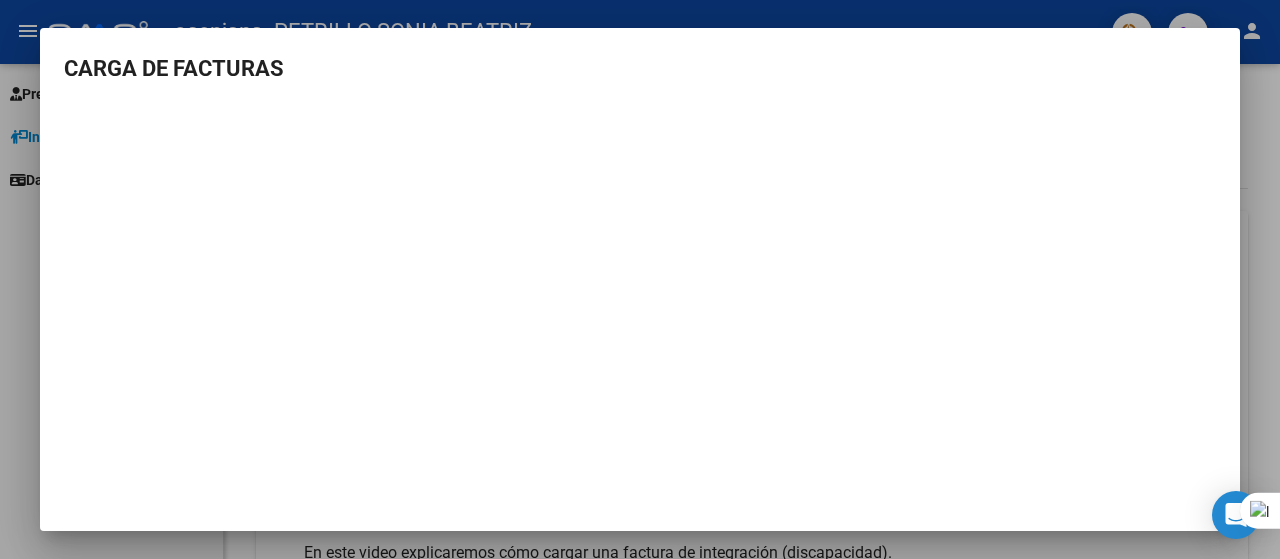 click at bounding box center (1279, 279) 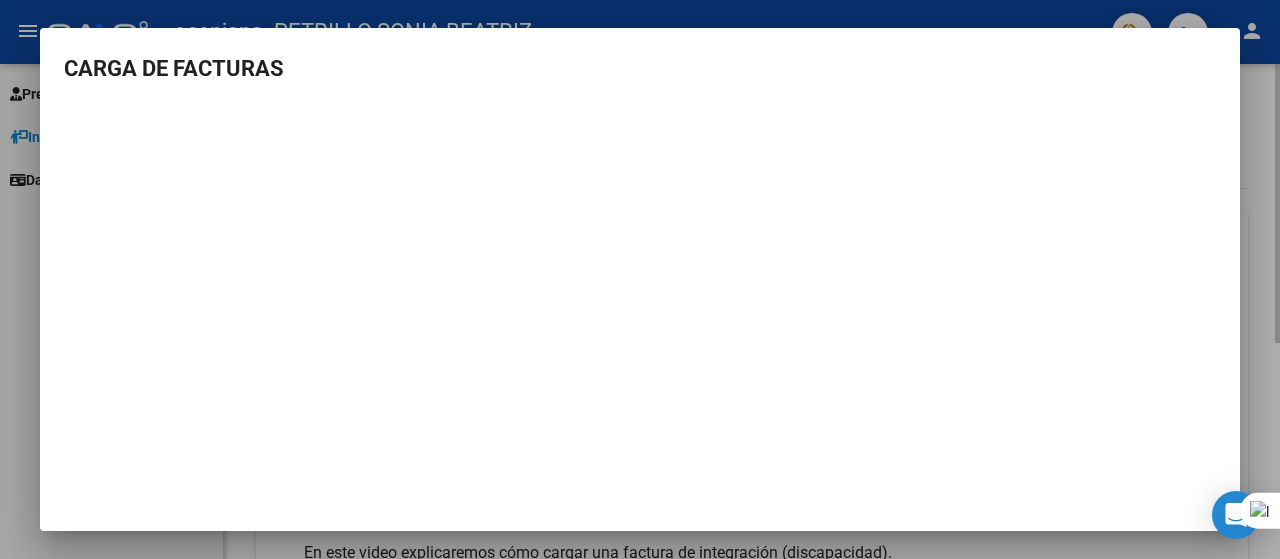 click at bounding box center [640, 279] 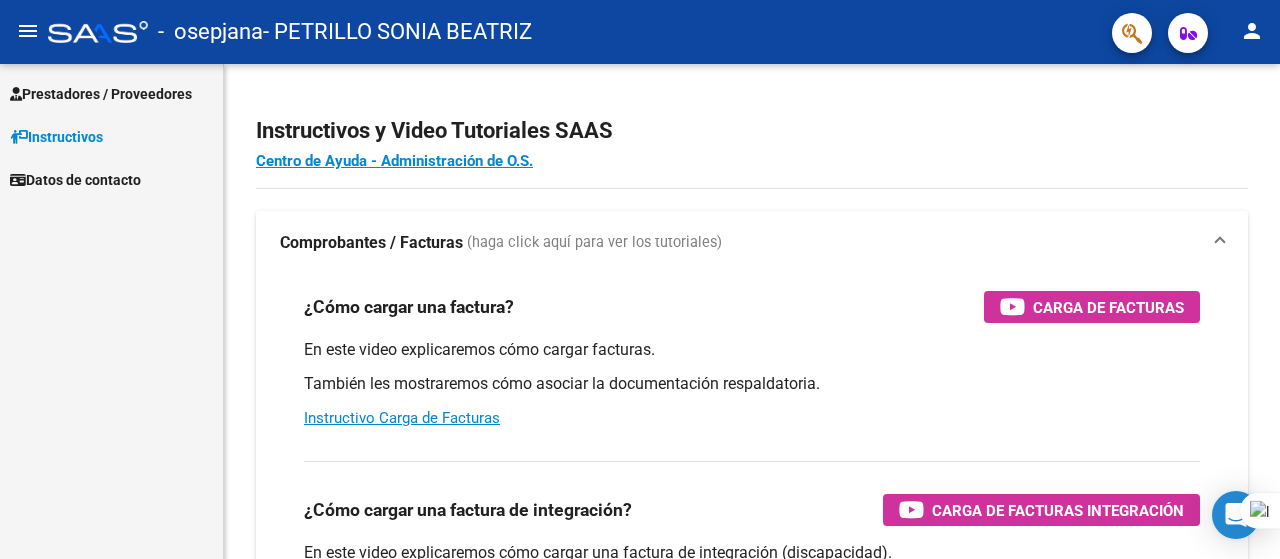 click on "Prestadores / Proveedores" at bounding box center (101, 94) 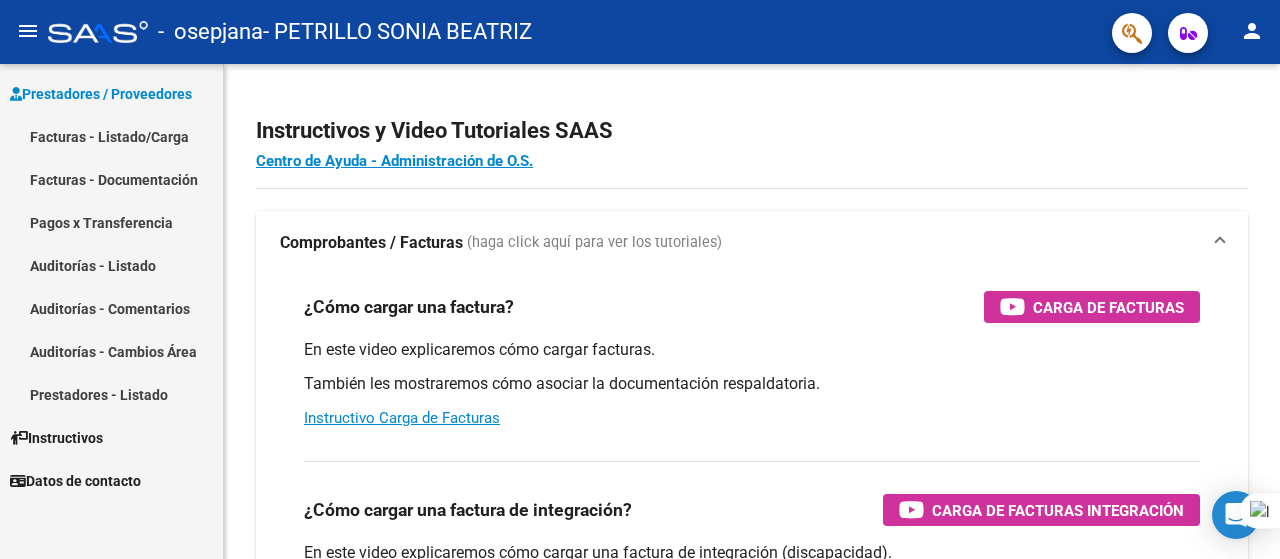 click on "Facturas - Listado/Carga" at bounding box center (111, 136) 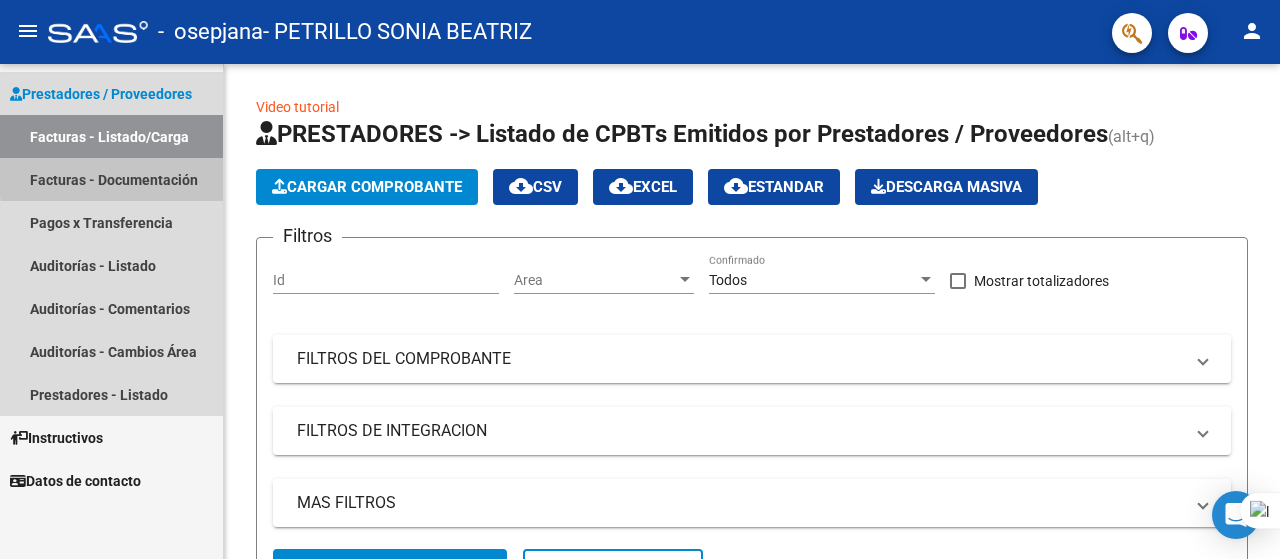 click on "Facturas - Documentación" at bounding box center [111, 179] 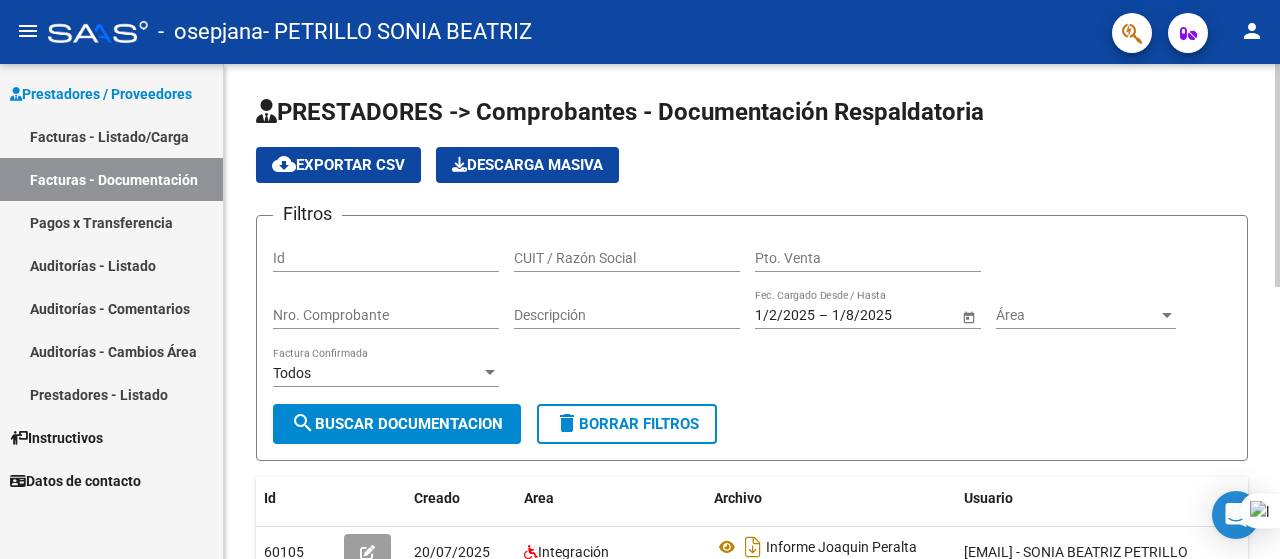 click on "search  Buscar Documentacion" 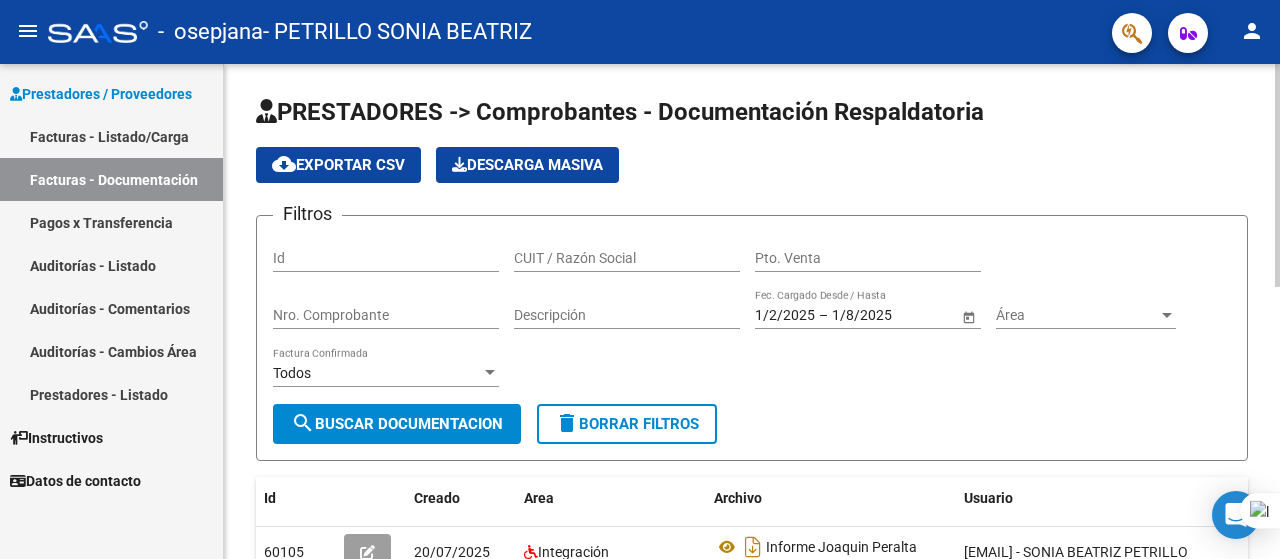 click on "Nro. Comprobante" at bounding box center (386, 315) 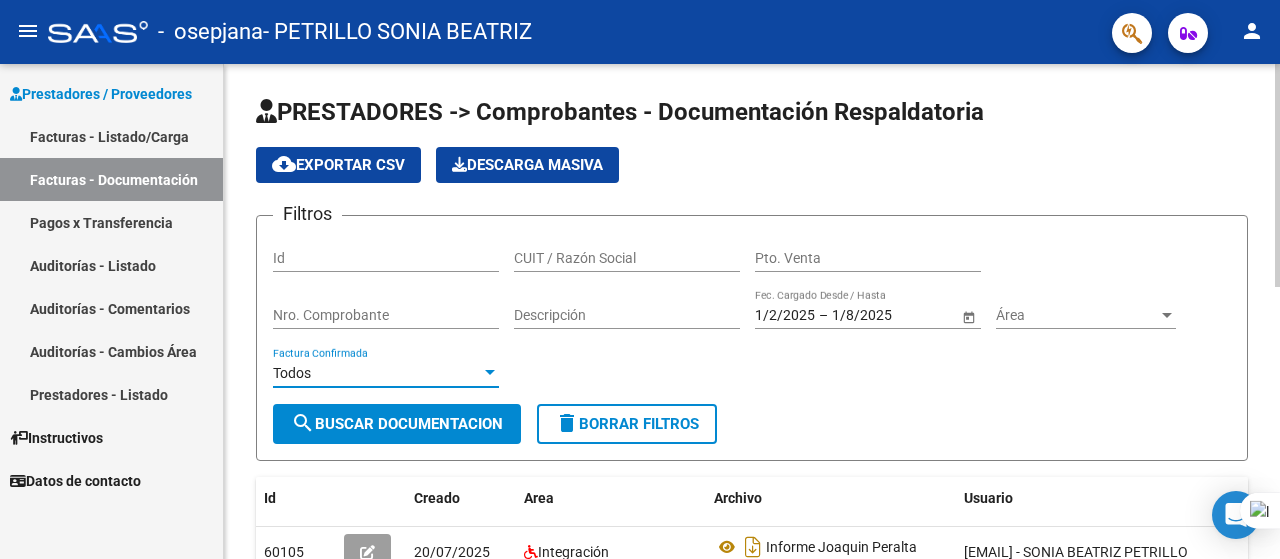 click at bounding box center (490, 373) 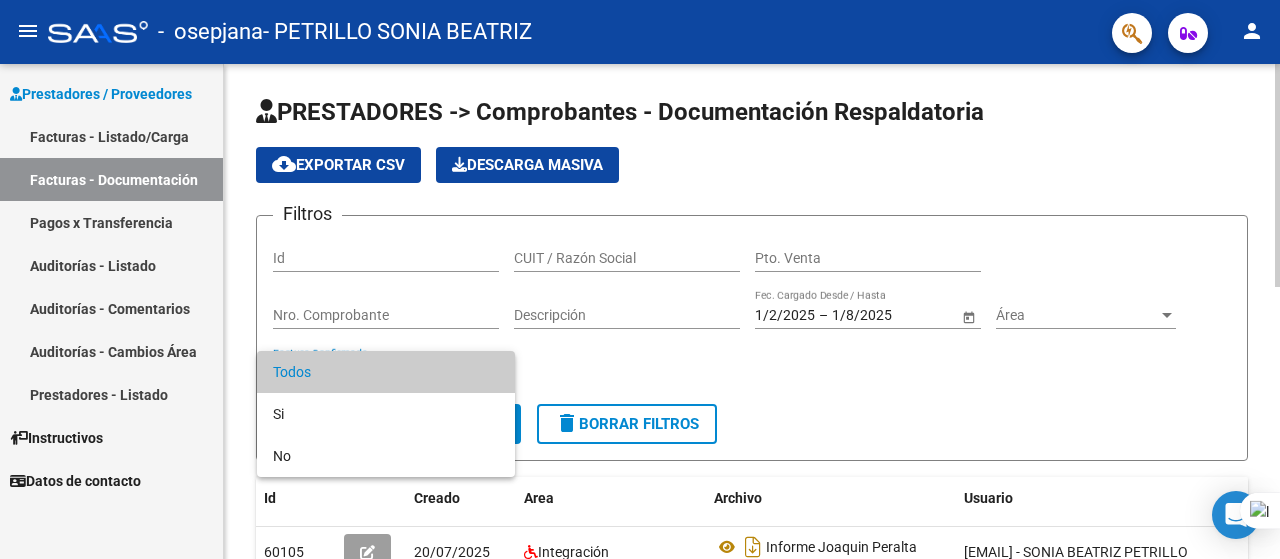 click on "Todos" at bounding box center [386, 372] 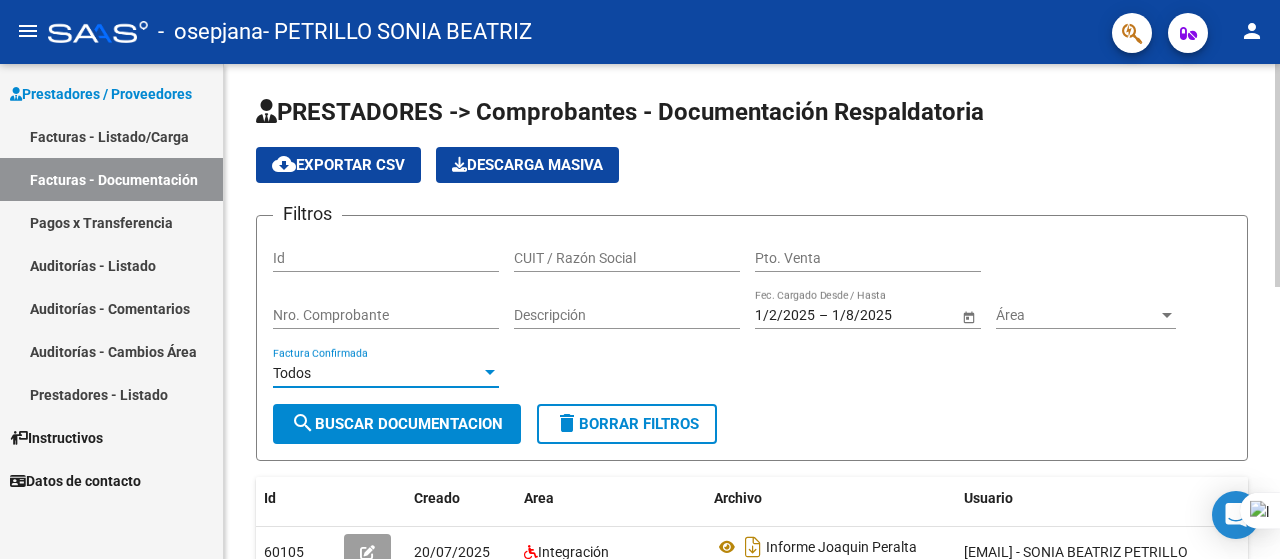 click on "Descripción" at bounding box center [627, 315] 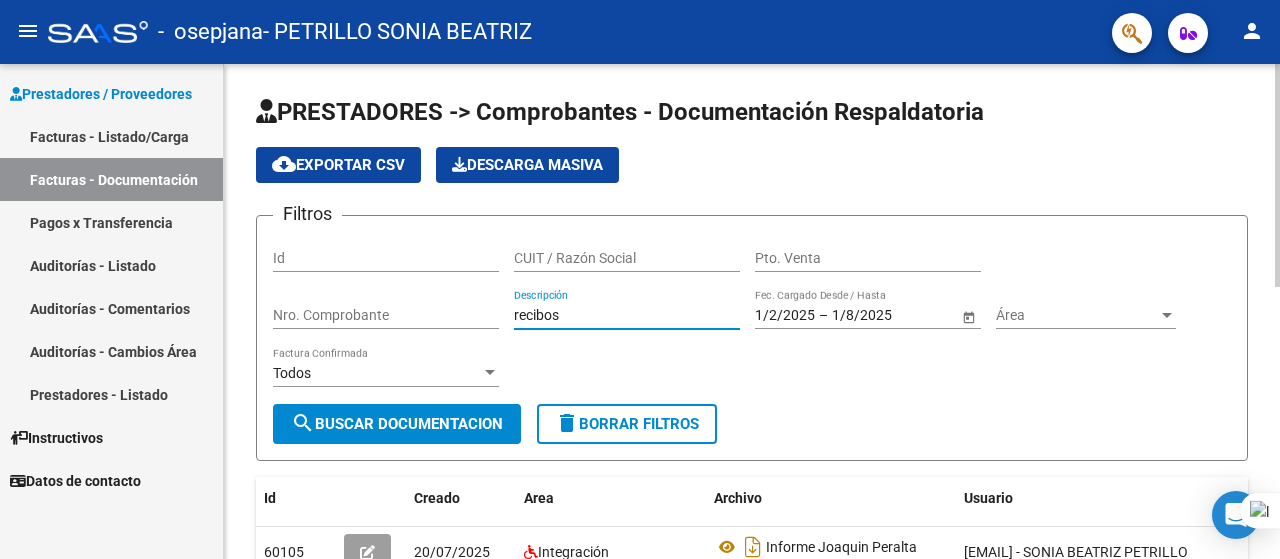 type on "recibos" 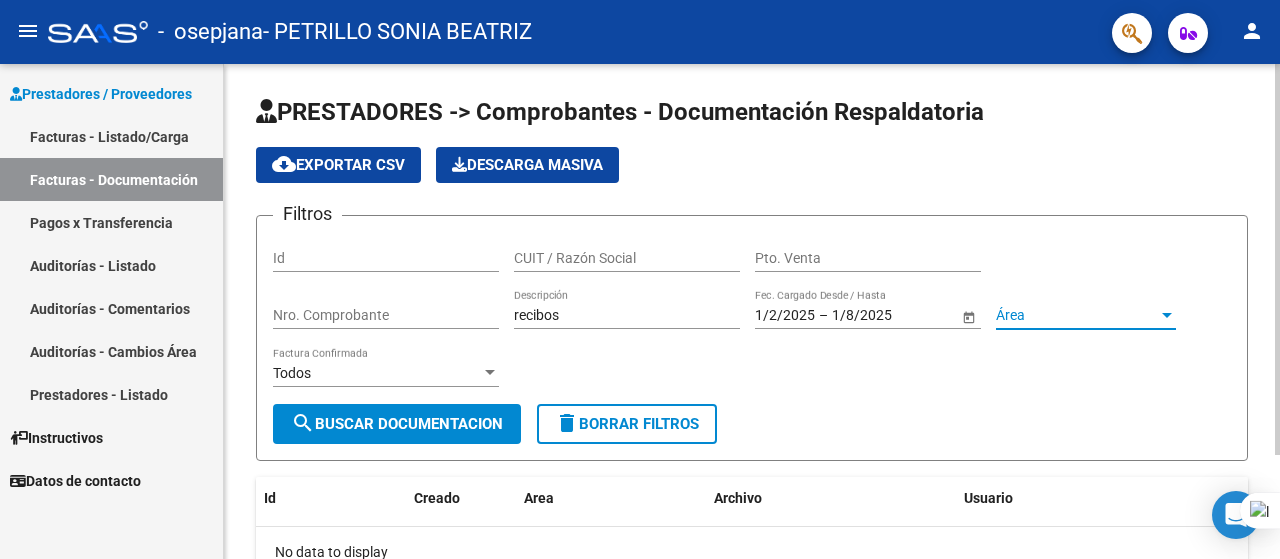 click at bounding box center (1167, 315) 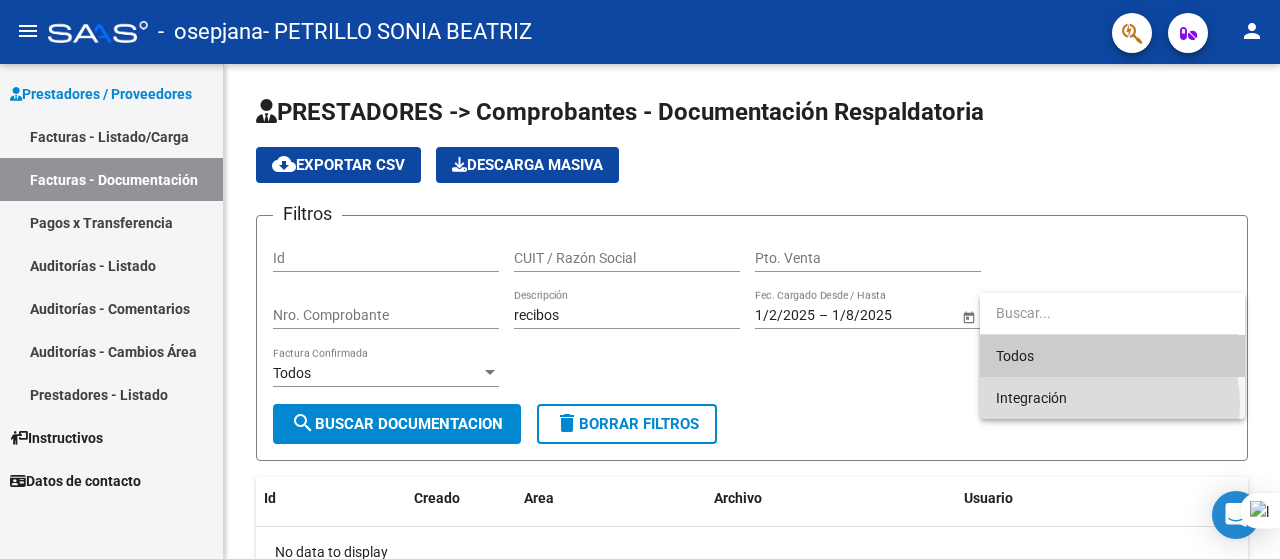 click on "Integración" at bounding box center (1112, 398) 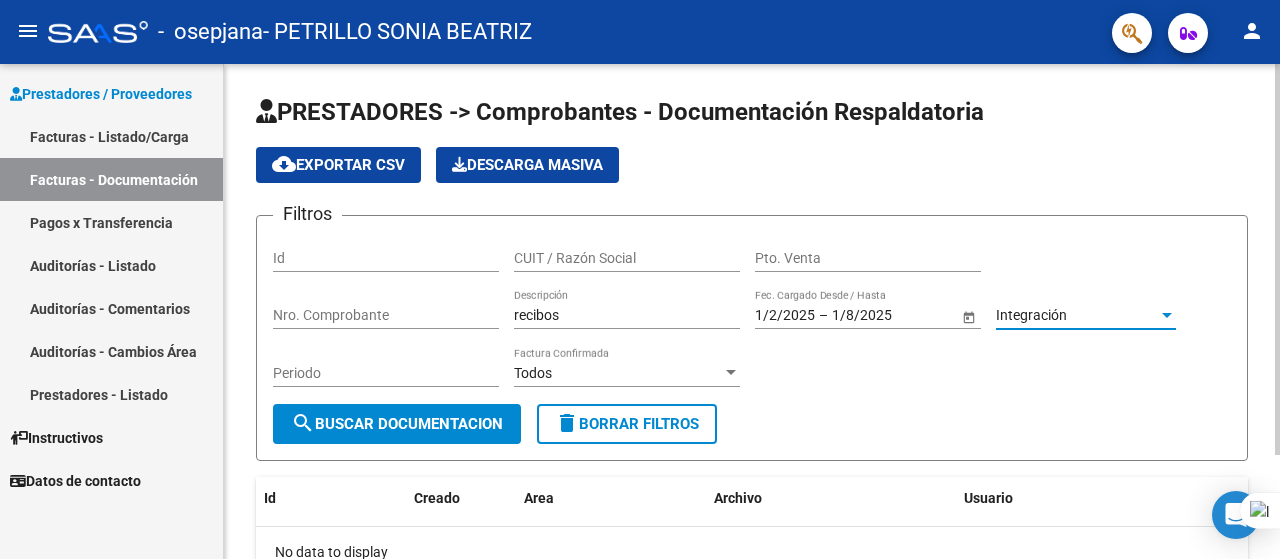 click on "search  Buscar Documentacion" 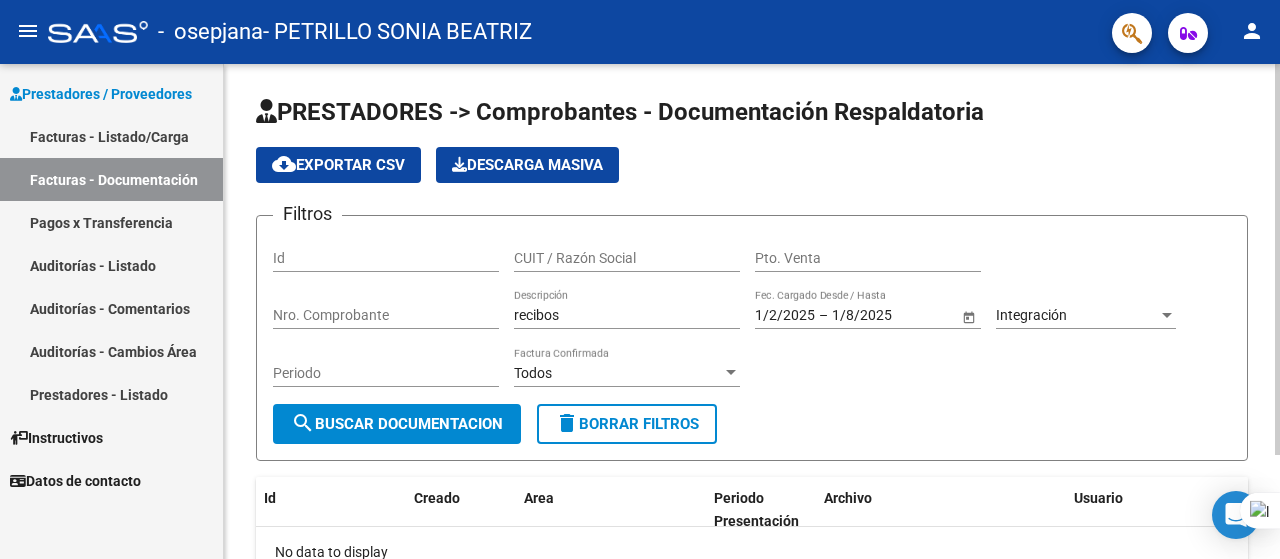scroll, scrollTop: 132, scrollLeft: 0, axis: vertical 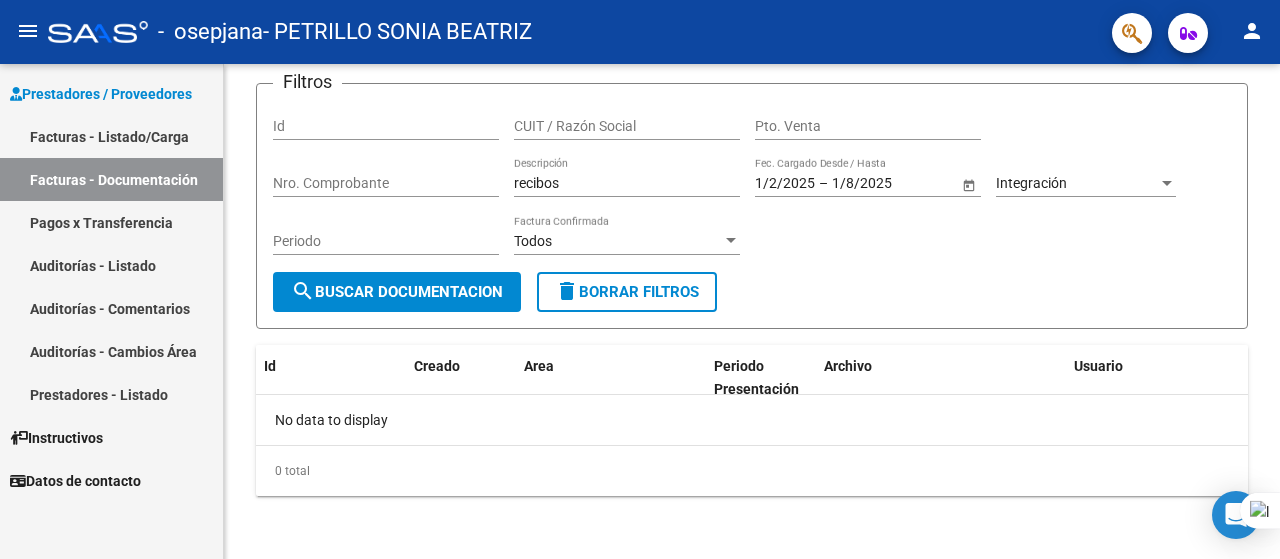 click on "Facturas - Listado/Carga" at bounding box center [111, 136] 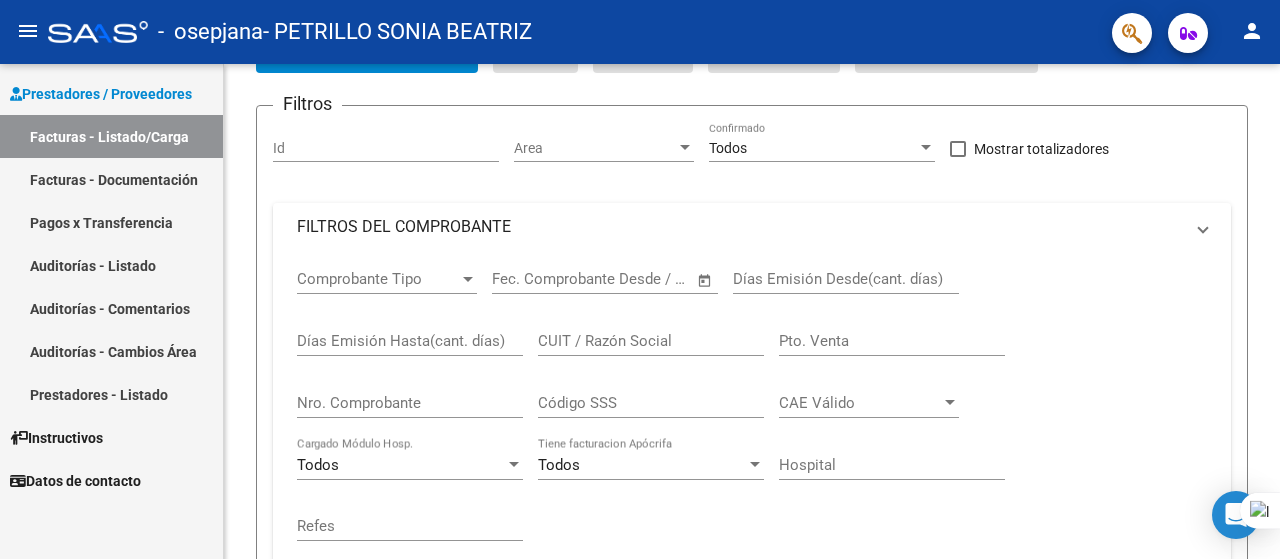 scroll, scrollTop: 0, scrollLeft: 0, axis: both 